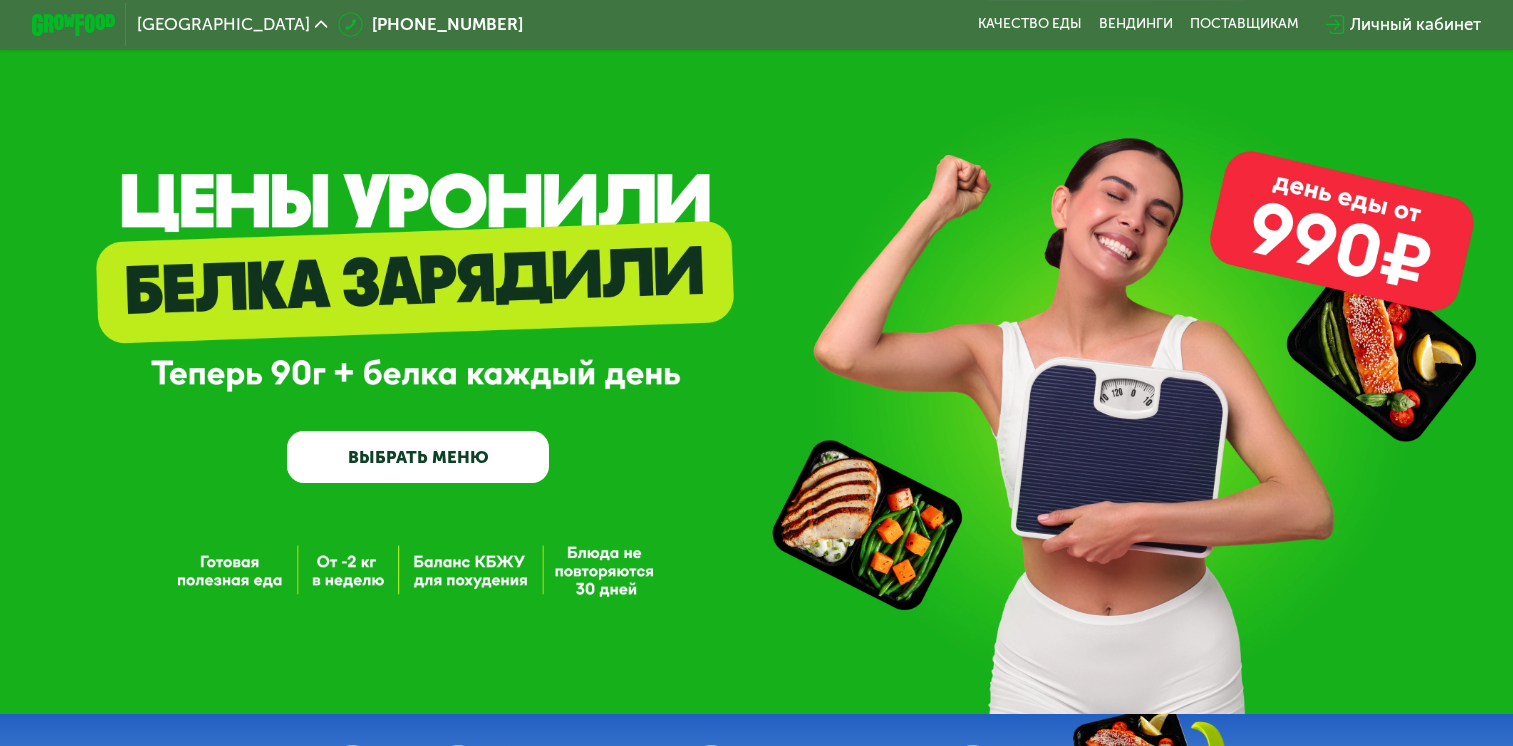 scroll, scrollTop: 0, scrollLeft: 0, axis: both 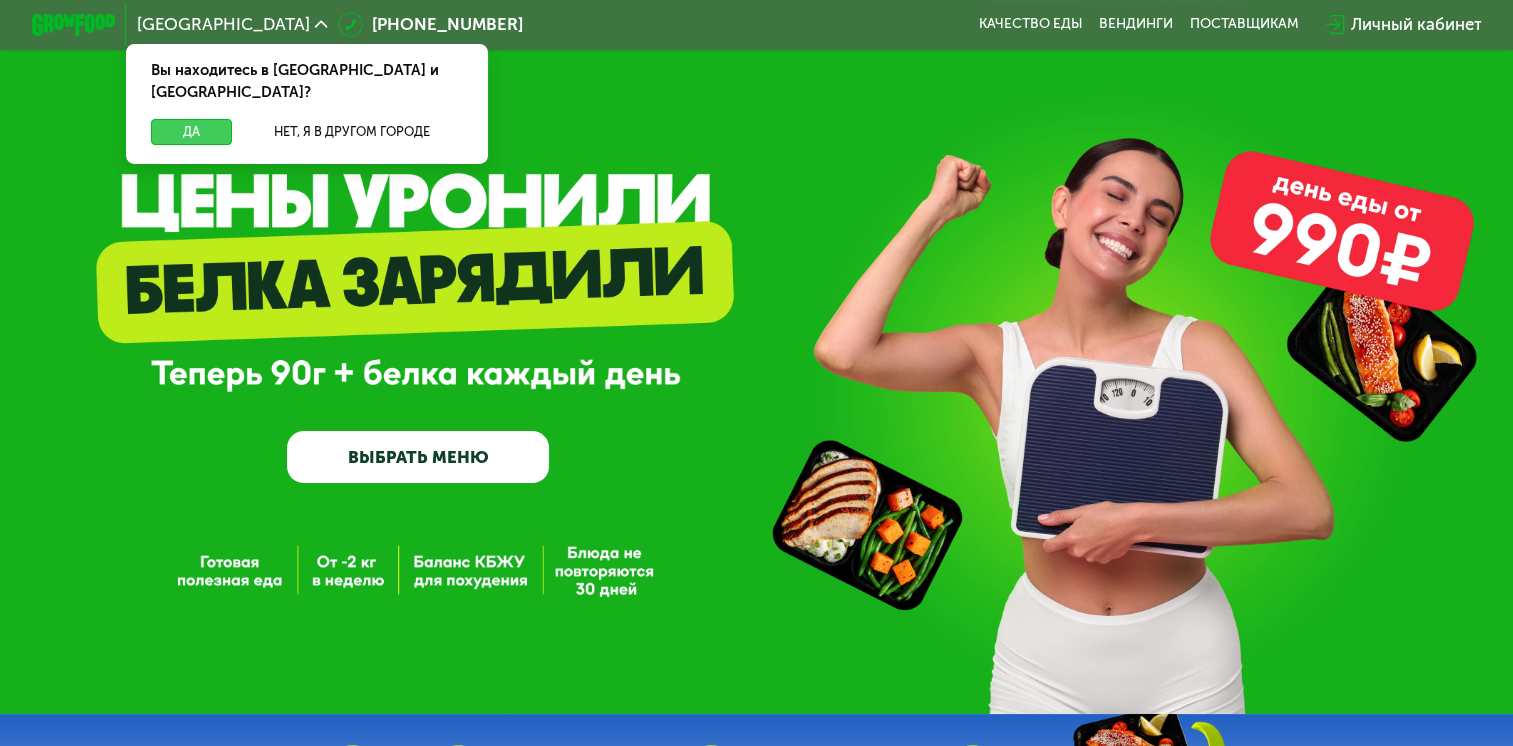 click on "Да" at bounding box center (191, 131) 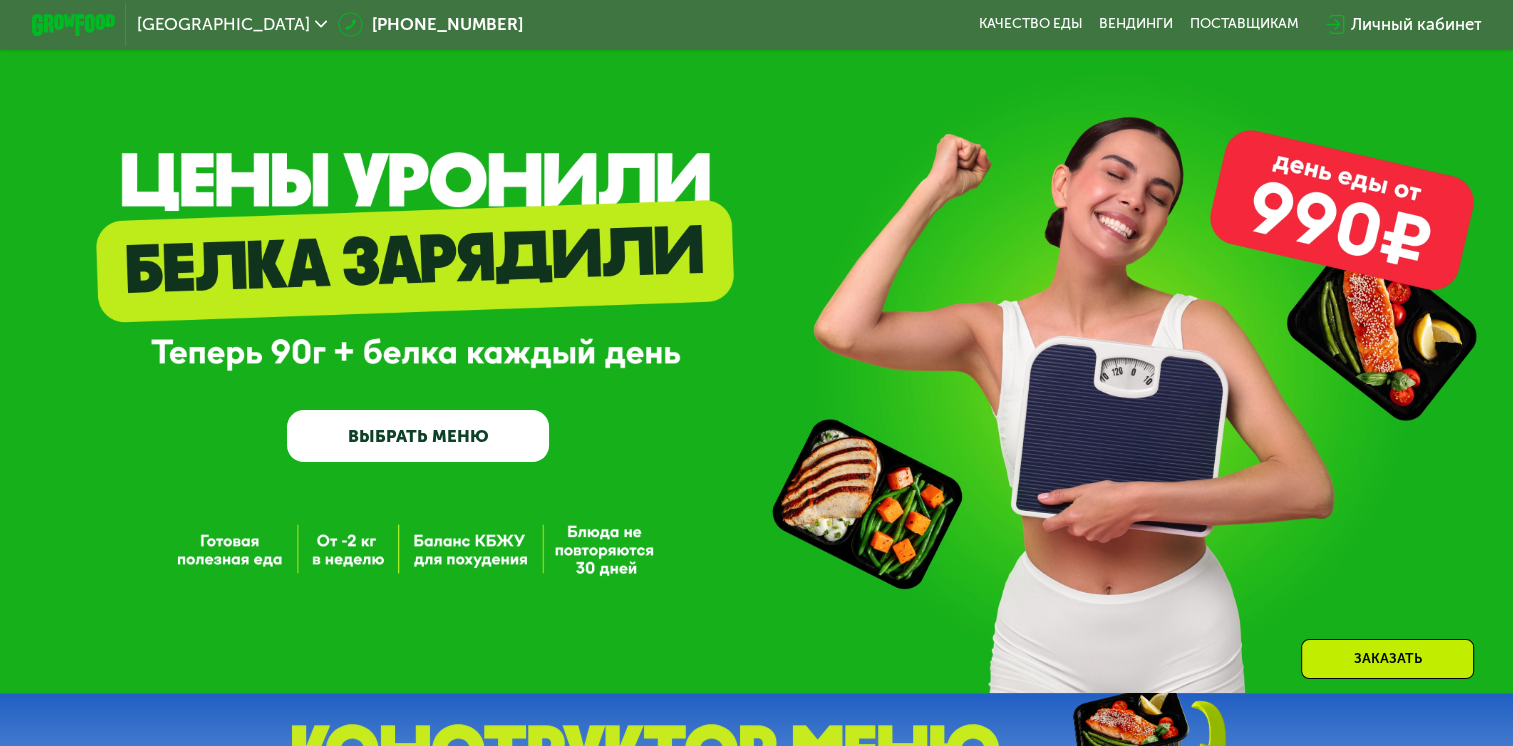 scroll, scrollTop: 0, scrollLeft: 0, axis: both 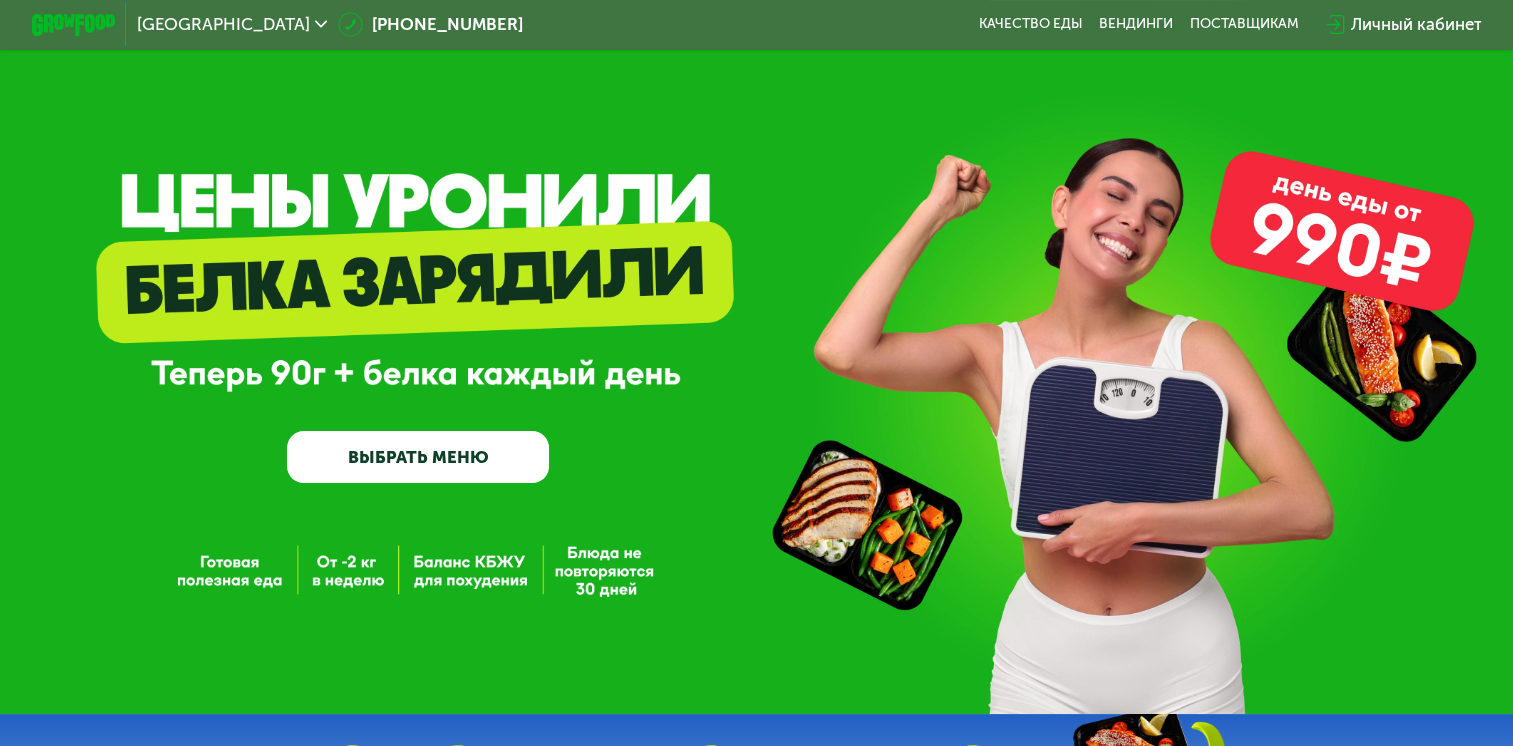 click on "ВЫБРАТЬ МЕНЮ" at bounding box center [418, 457] 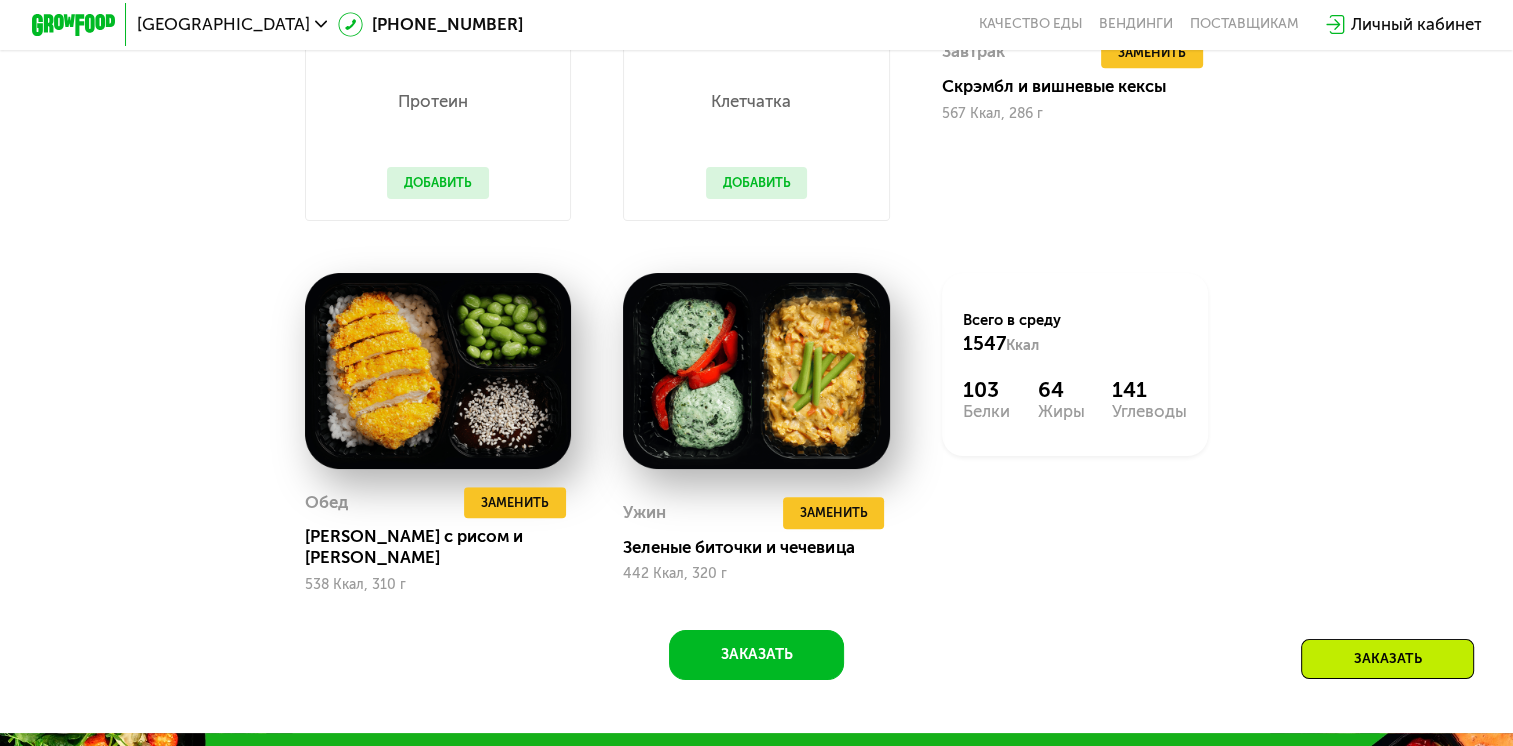 scroll, scrollTop: 1496, scrollLeft: 0, axis: vertical 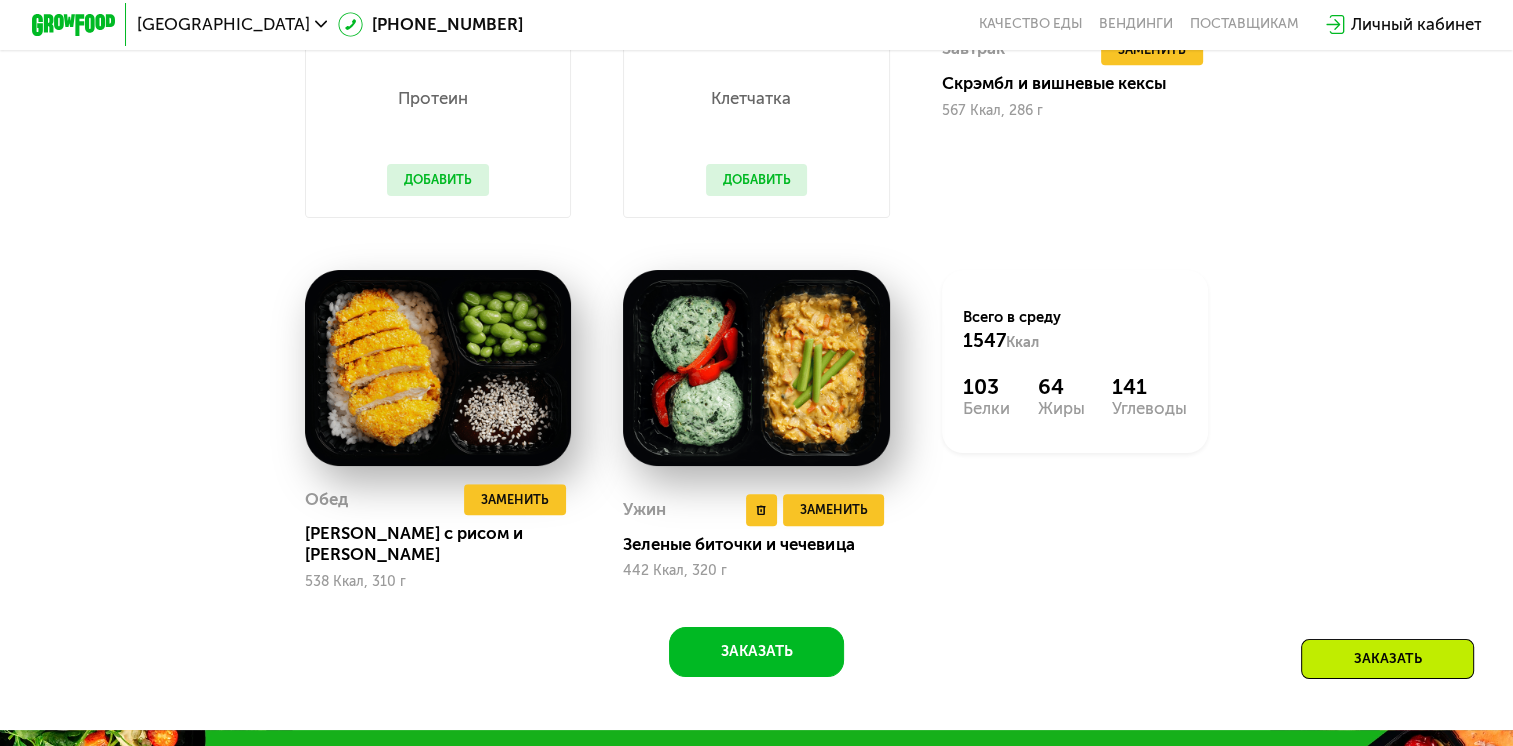 click at bounding box center [756, 368] 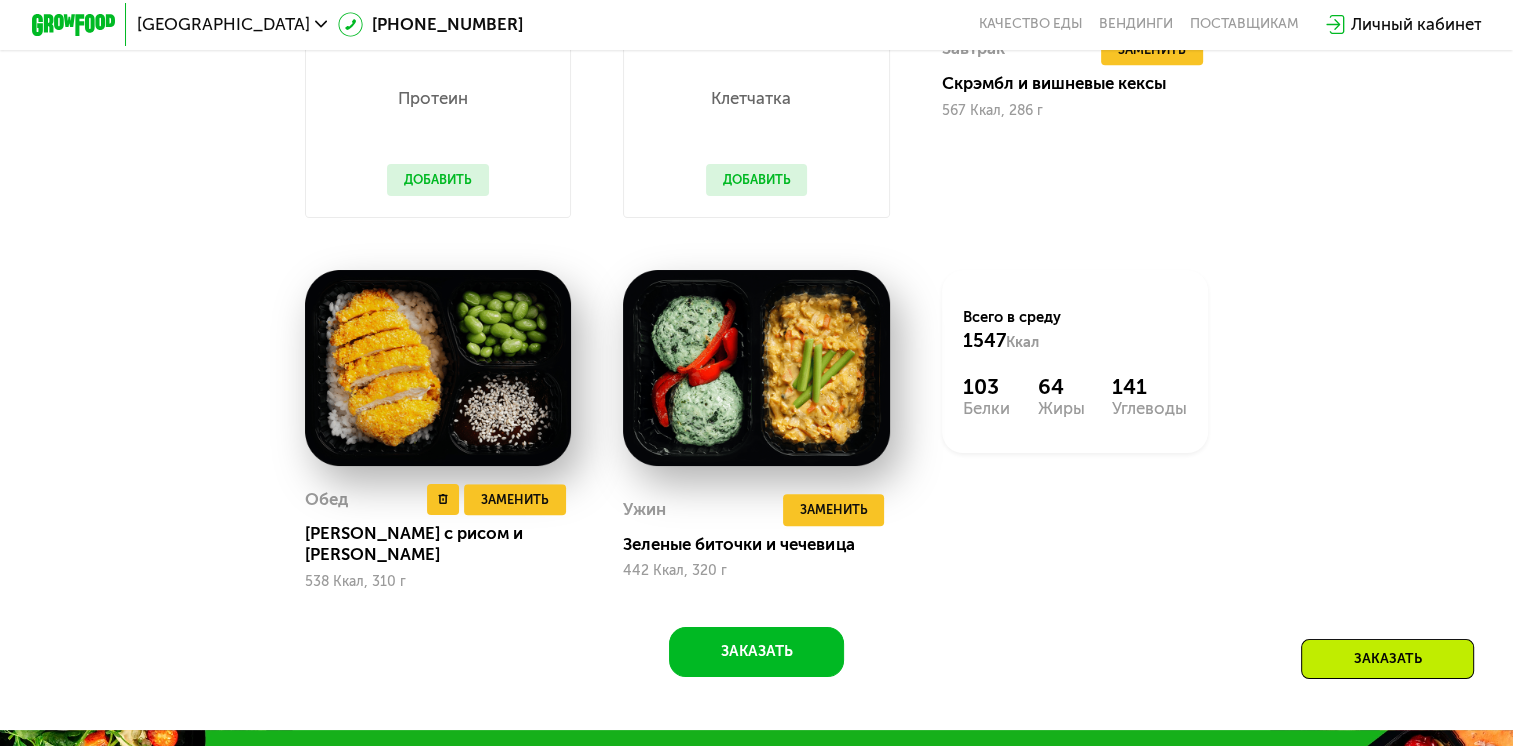 click at bounding box center [438, 368] 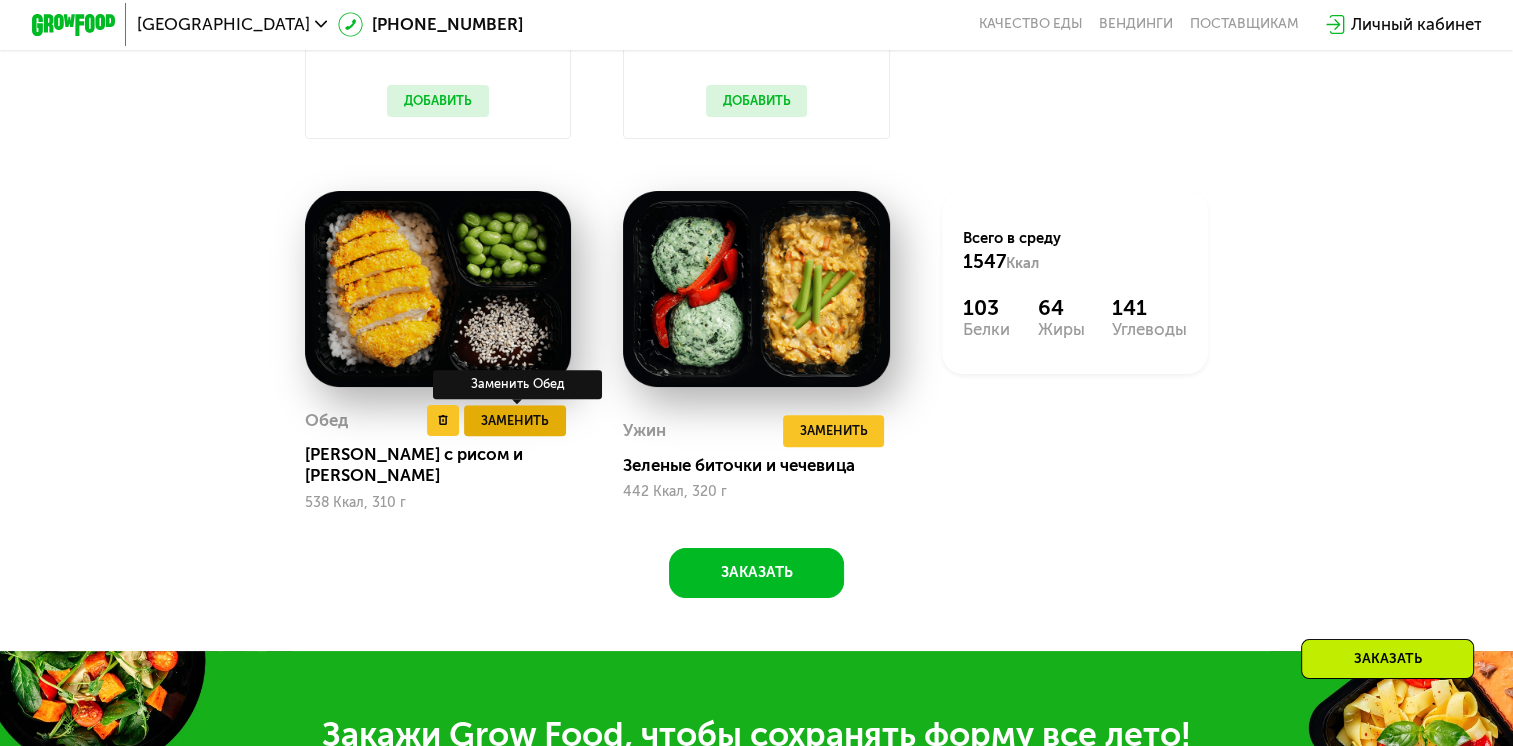 scroll, scrollTop: 1596, scrollLeft: 0, axis: vertical 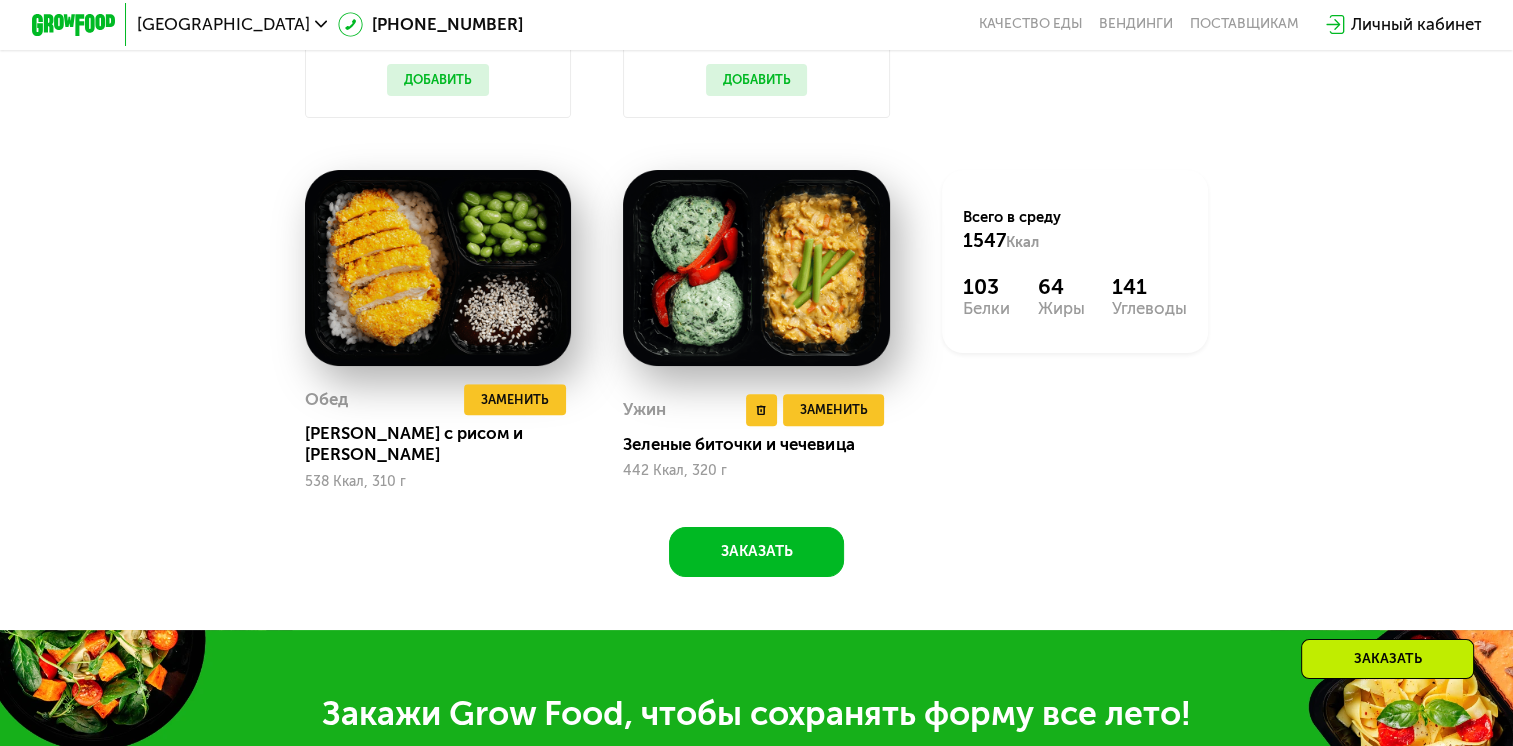 click at bounding box center (756, 268) 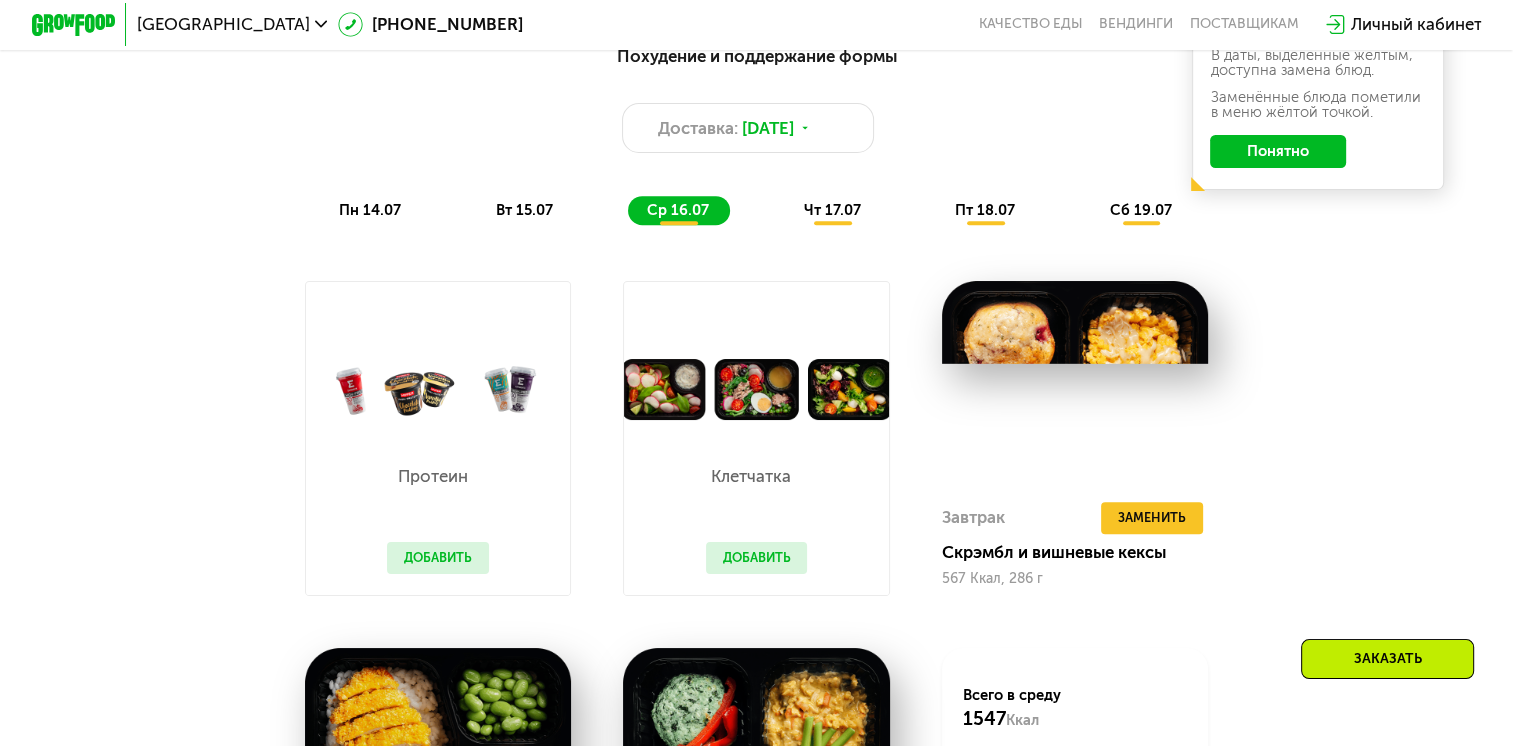 scroll, scrollTop: 896, scrollLeft: 0, axis: vertical 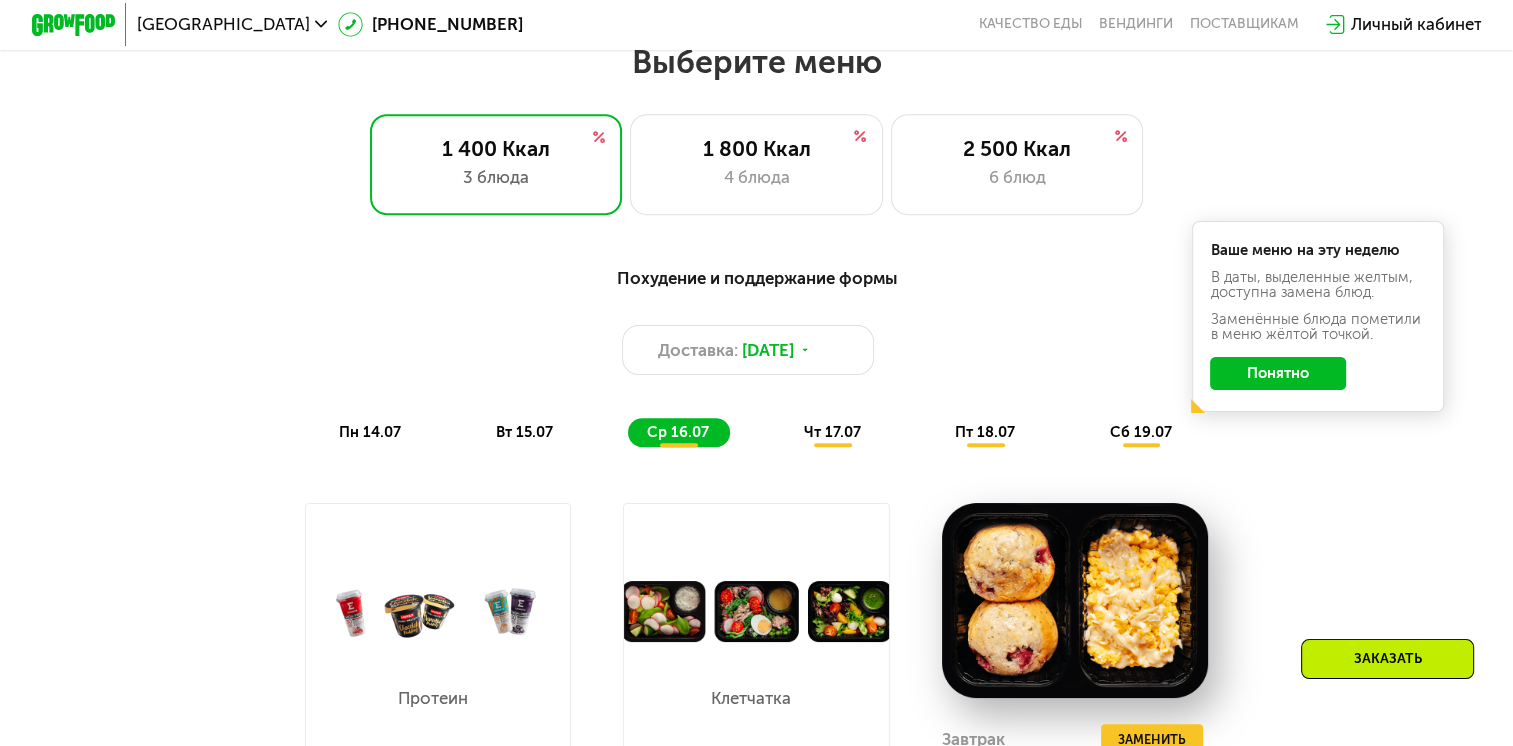 click on "чт 17.07" at bounding box center (832, 432) 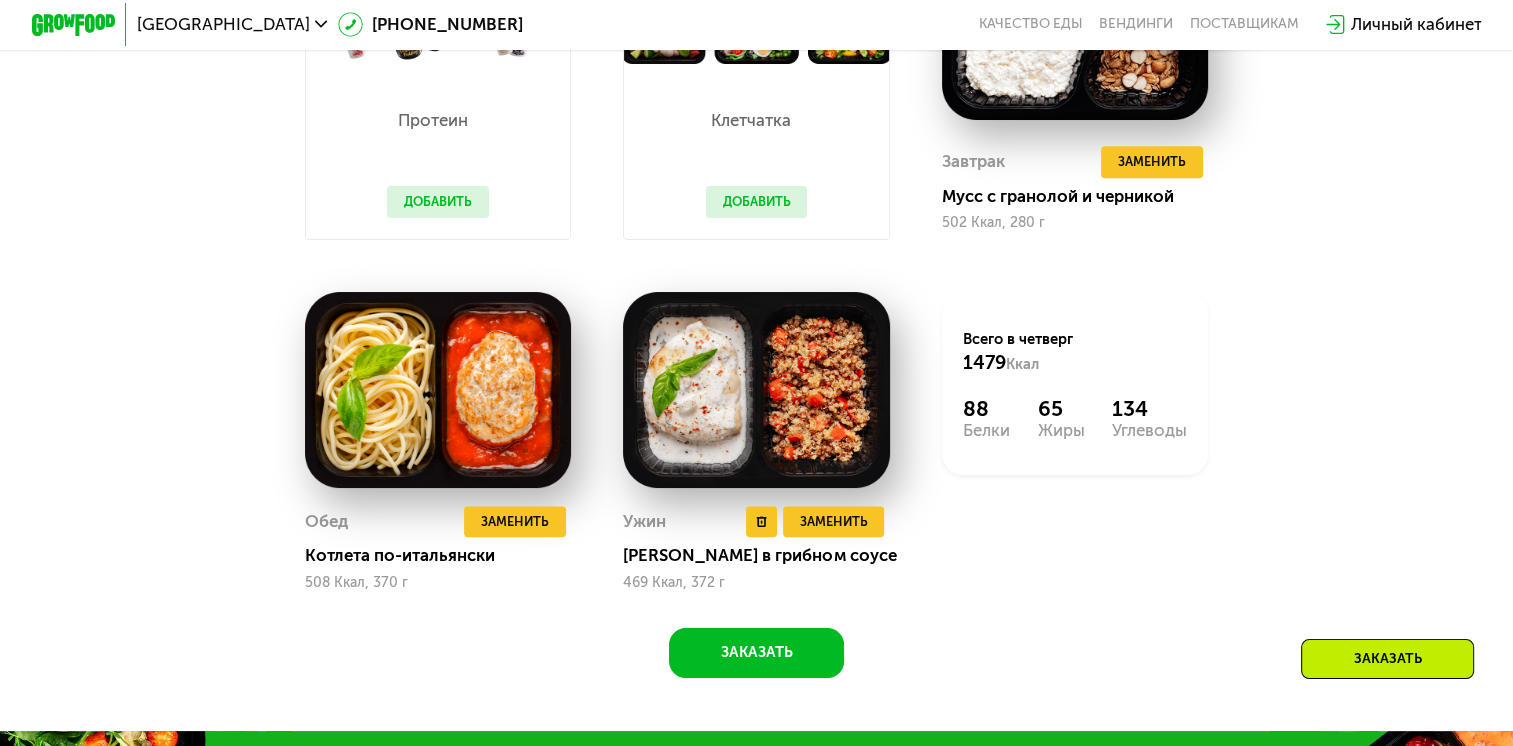 scroll, scrollTop: 1496, scrollLeft: 0, axis: vertical 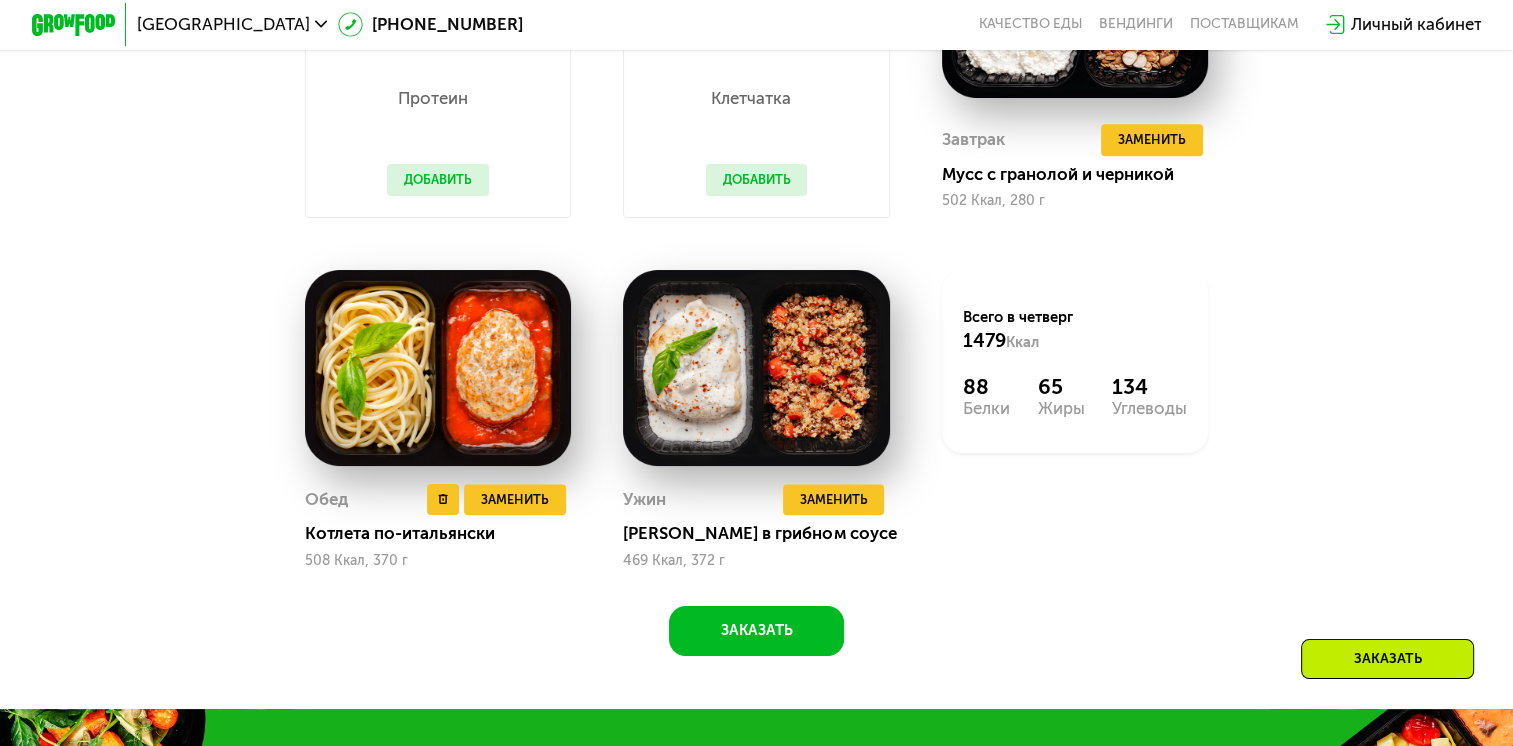 click at bounding box center (438, 368) 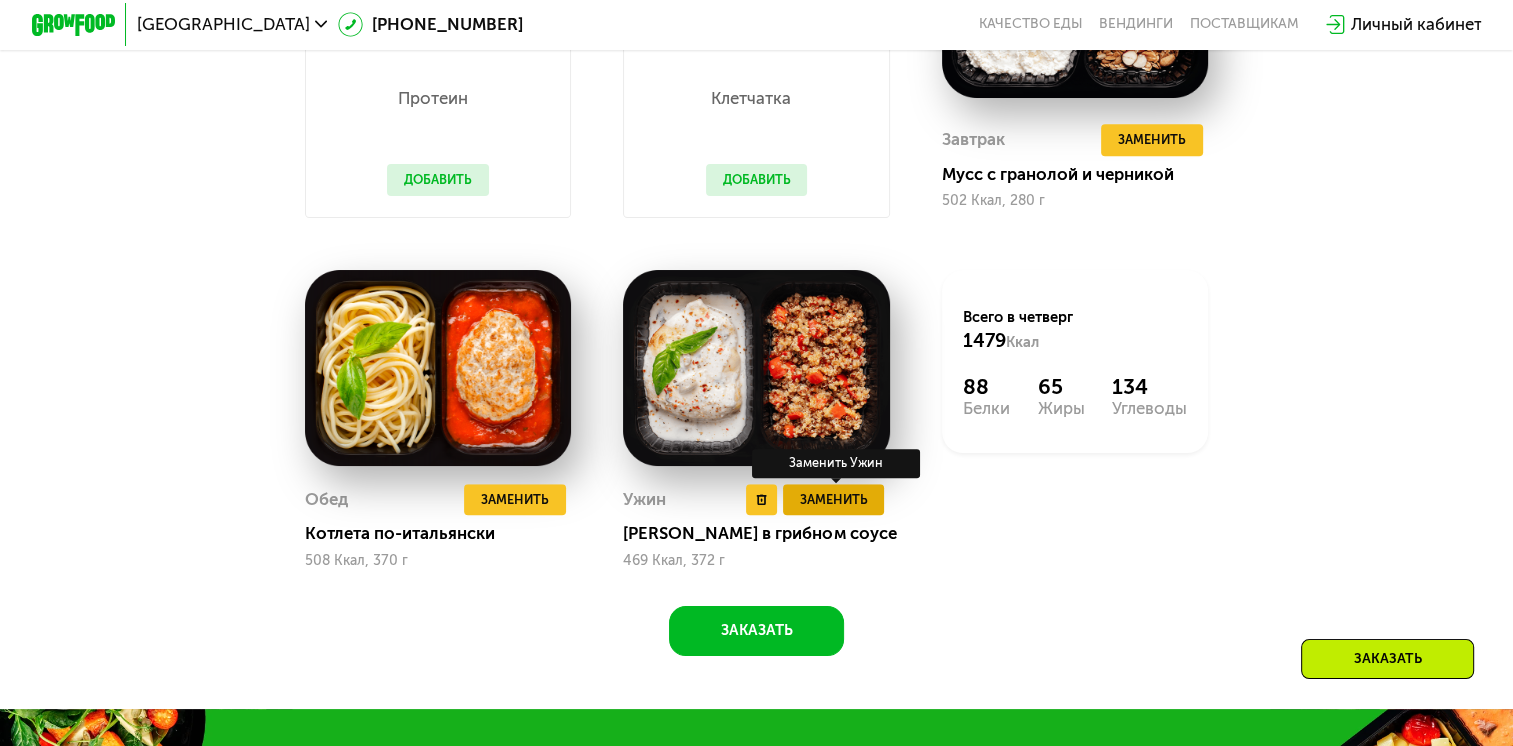 click on "Заменить" at bounding box center [834, 499] 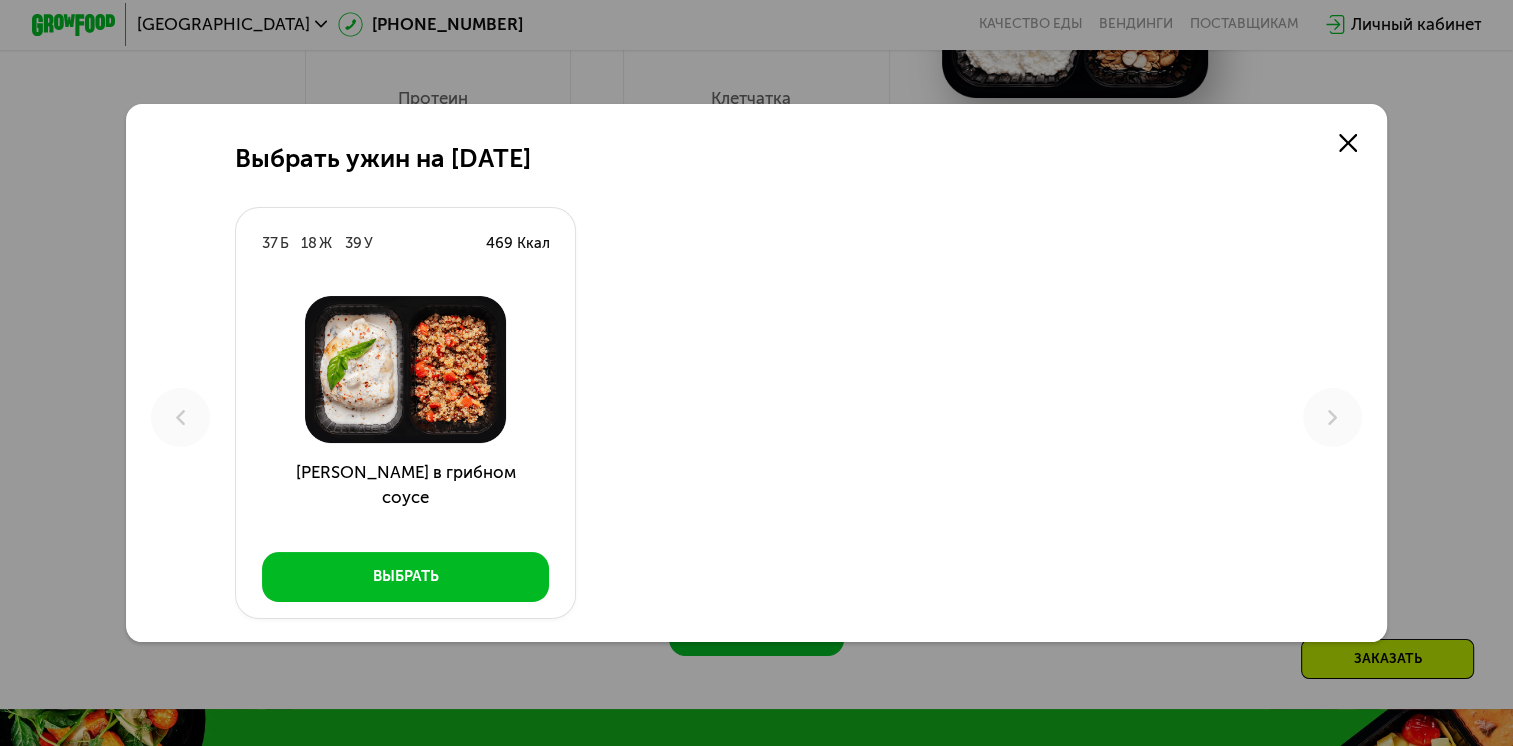 scroll, scrollTop: 0, scrollLeft: 0, axis: both 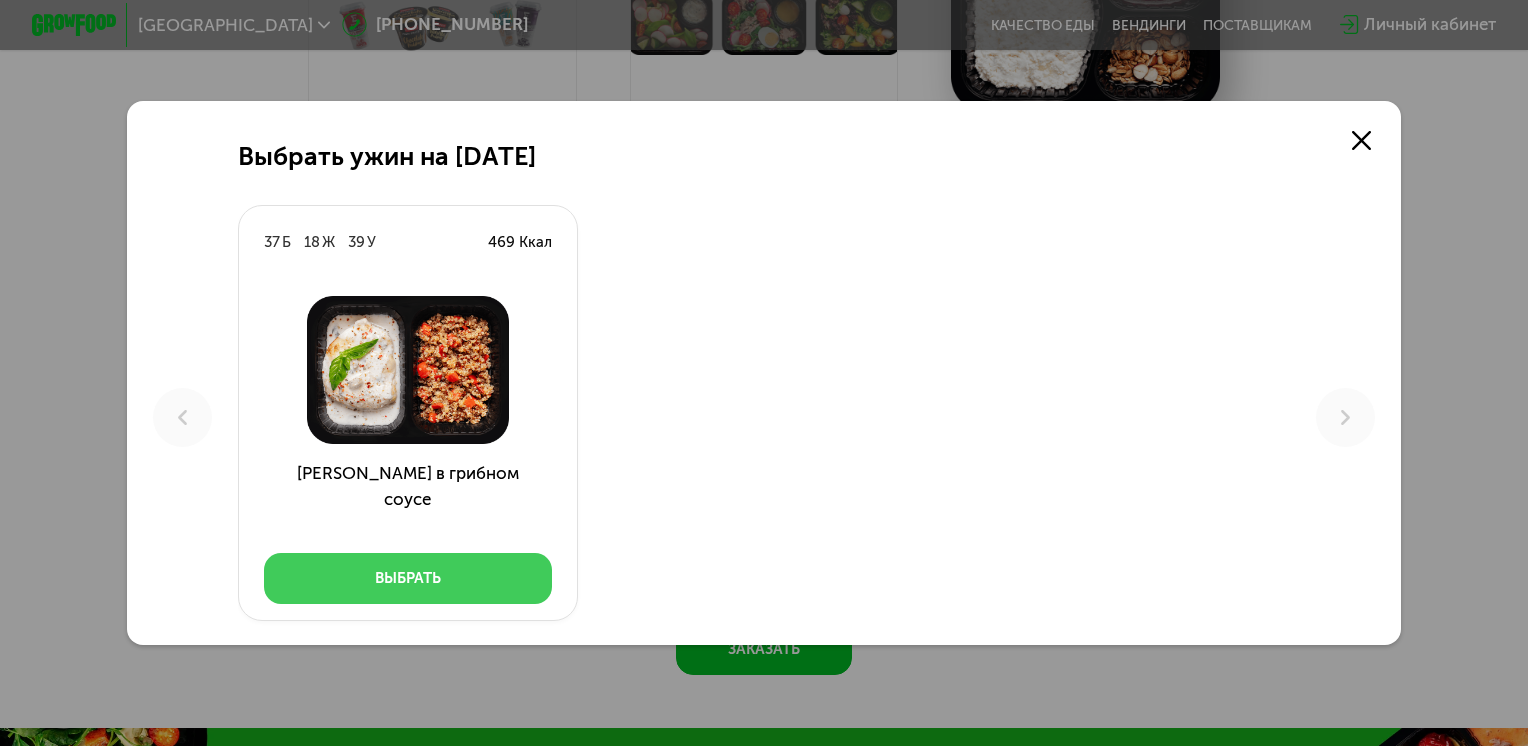 click on "Выбрать" at bounding box center [408, 578] 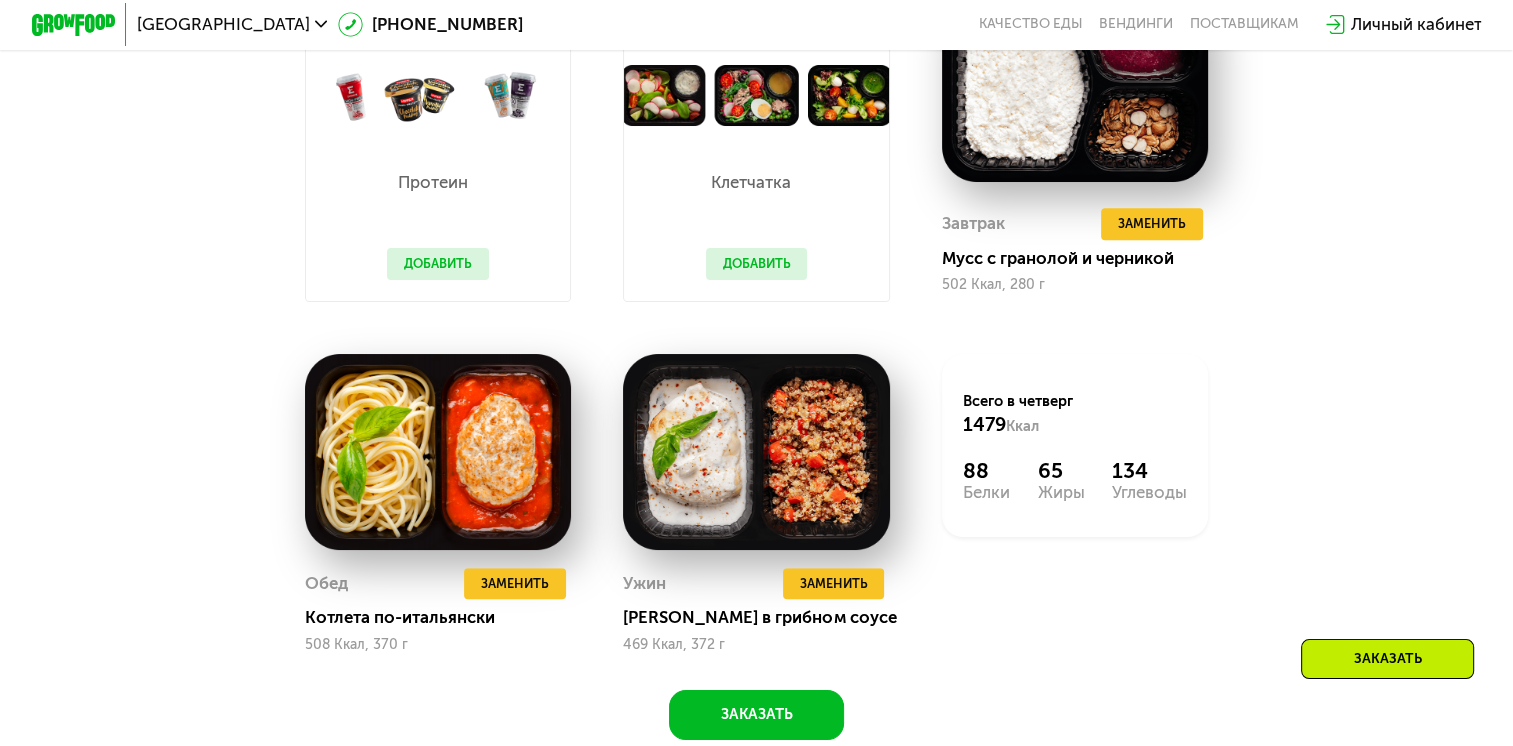 scroll, scrollTop: 1496, scrollLeft: 0, axis: vertical 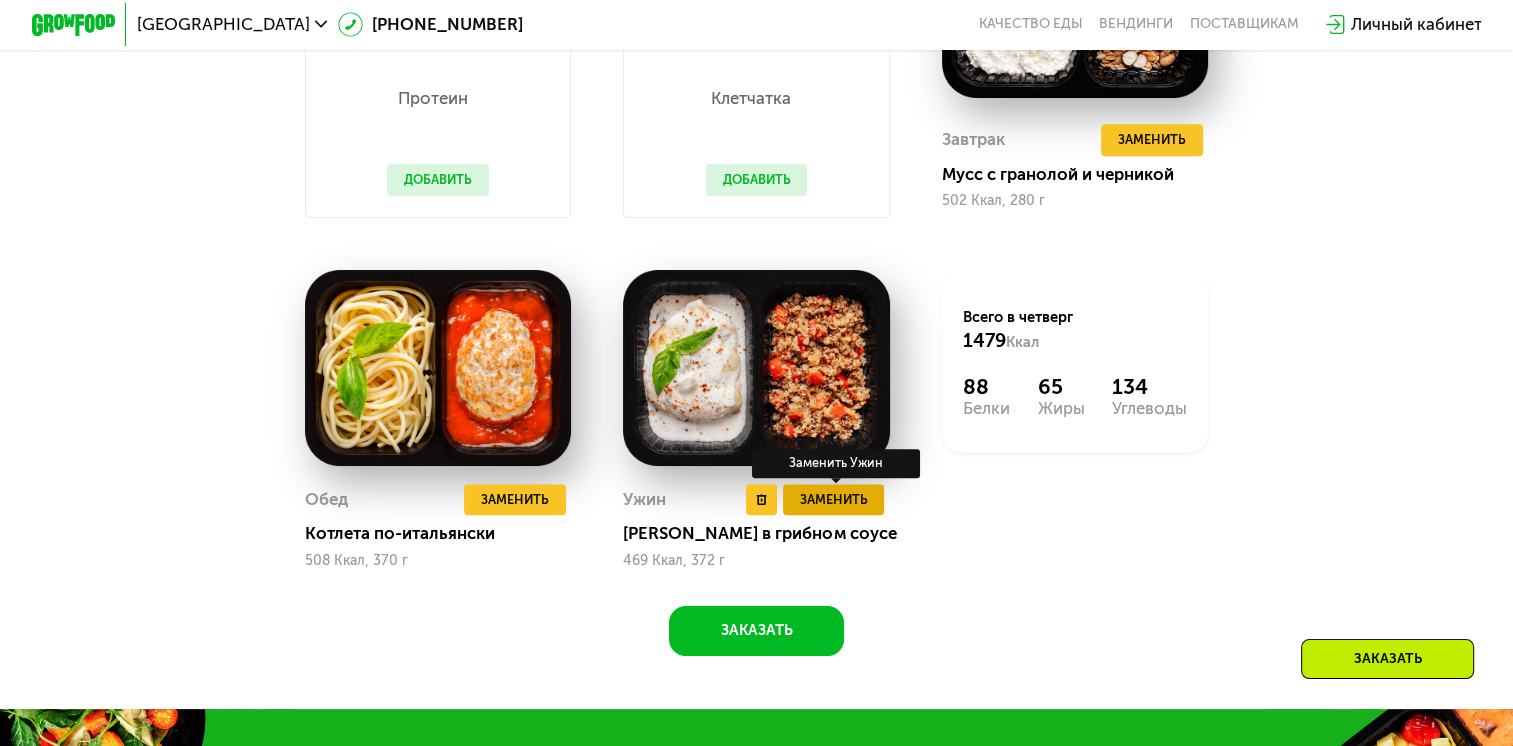 click on "Заменить" at bounding box center (834, 499) 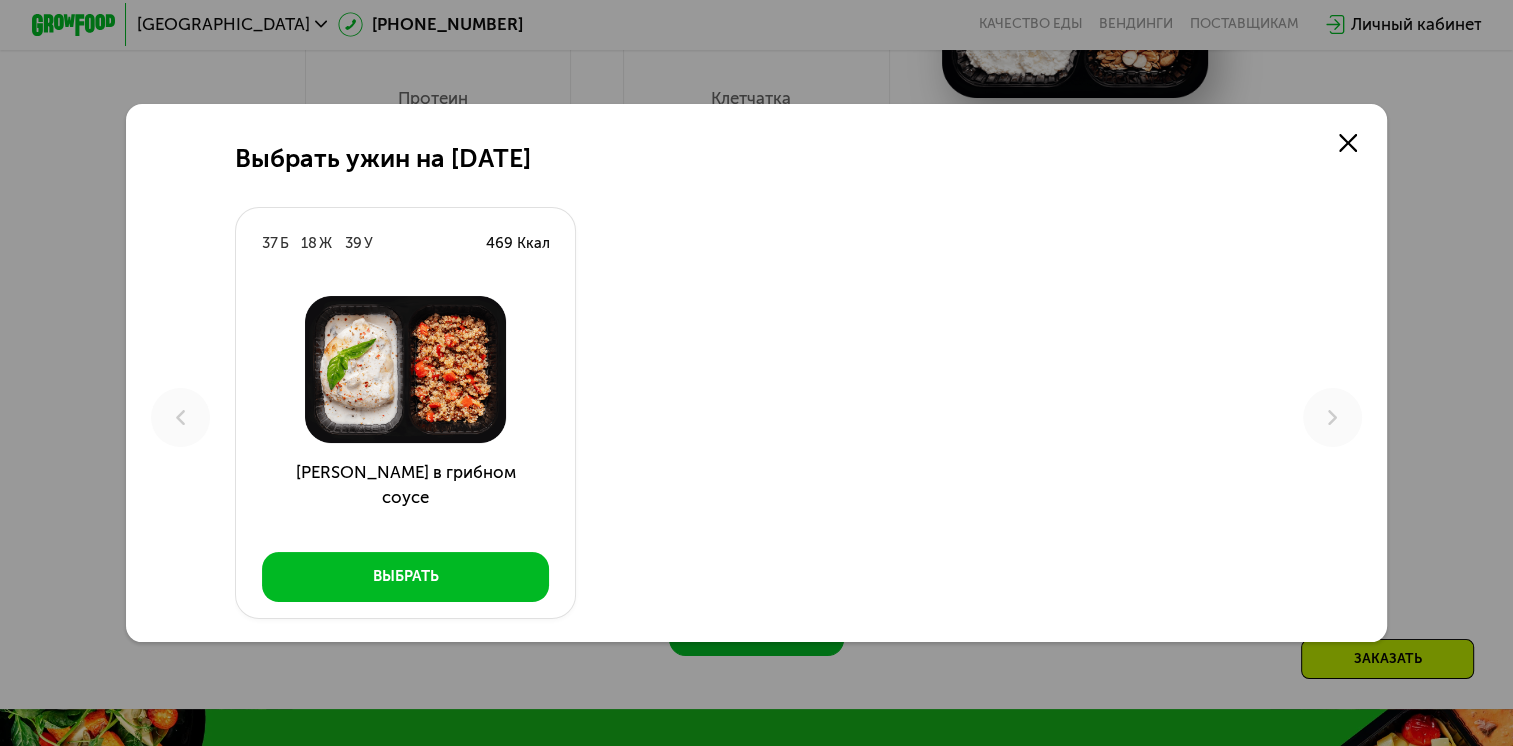 scroll, scrollTop: 0, scrollLeft: 0, axis: both 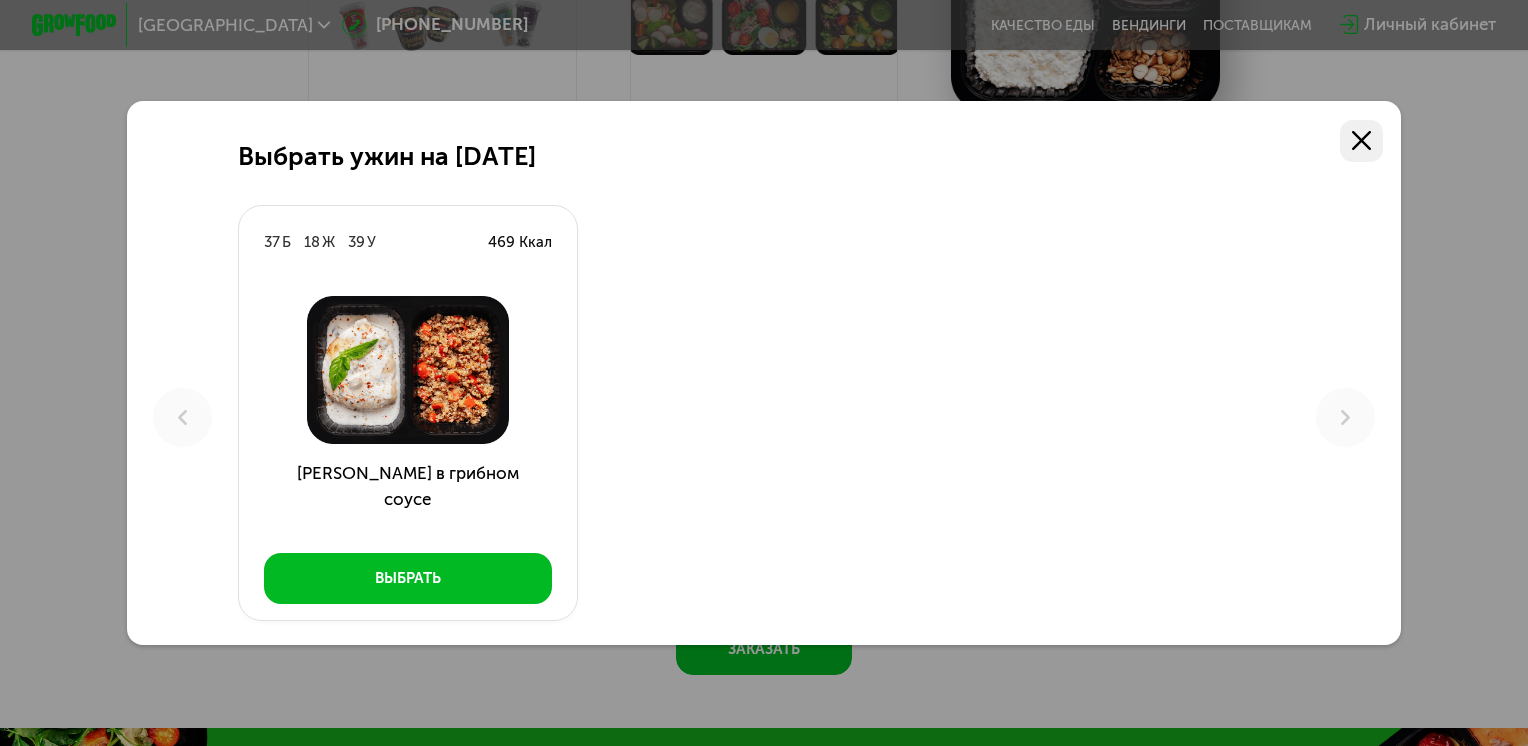 click 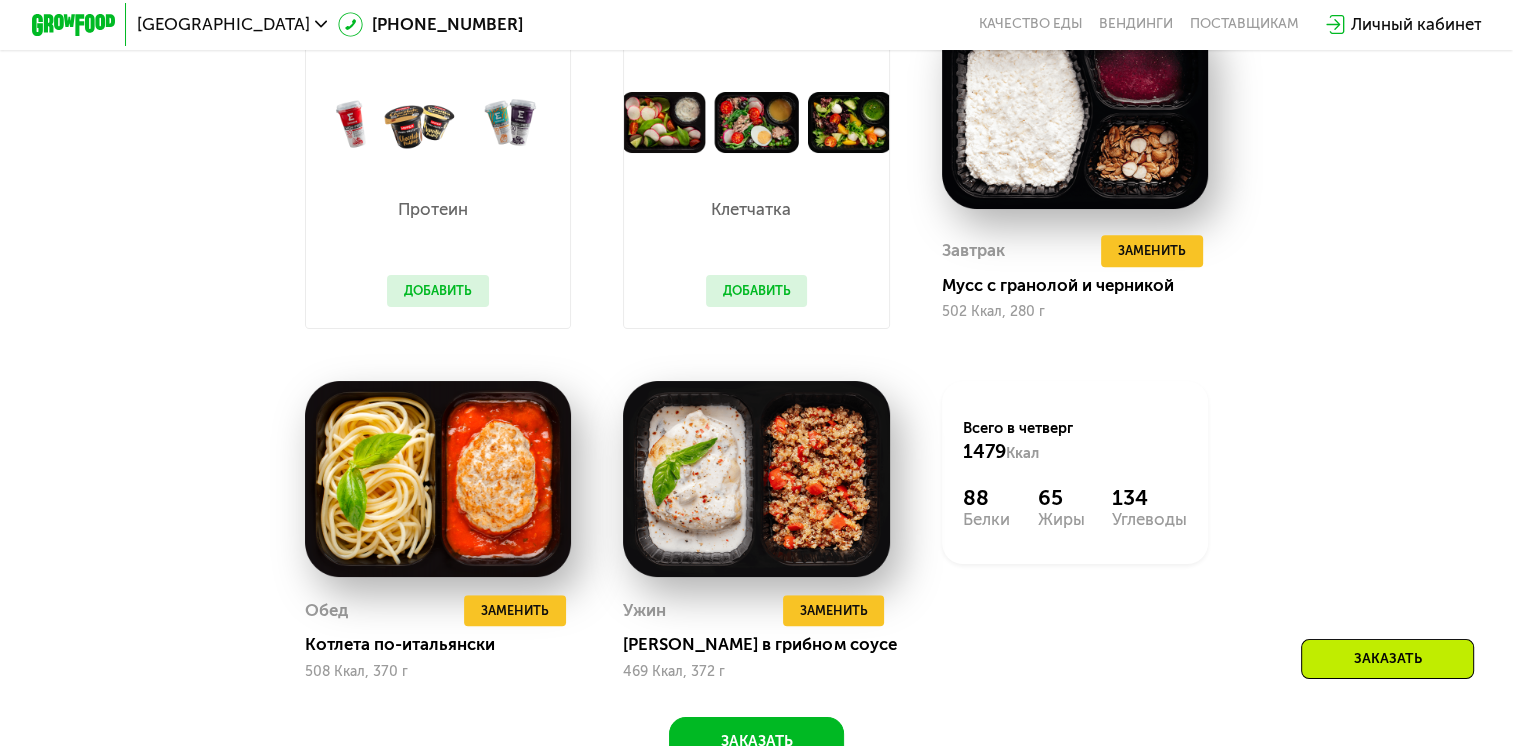 scroll, scrollTop: 1496, scrollLeft: 0, axis: vertical 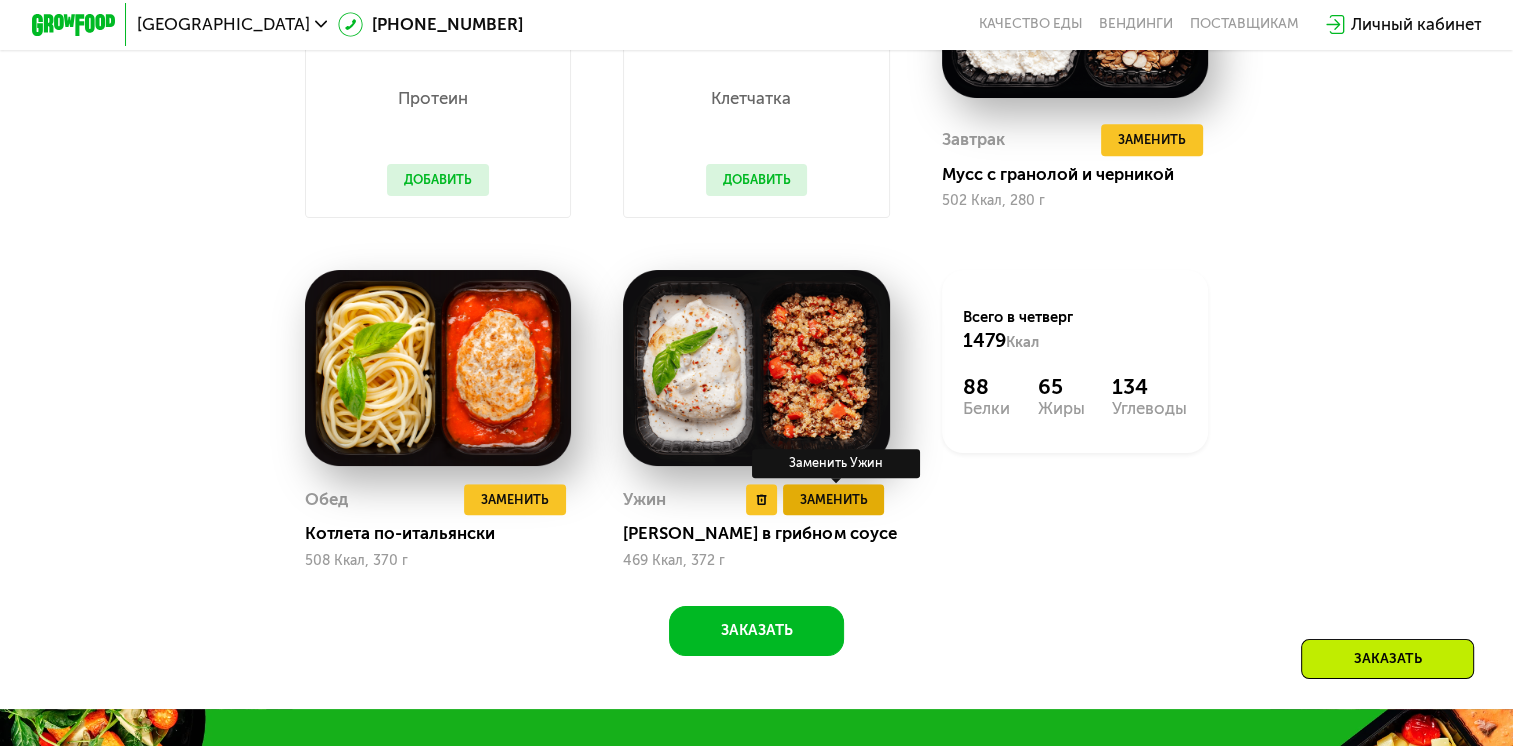 click on "Заменить" at bounding box center [834, 499] 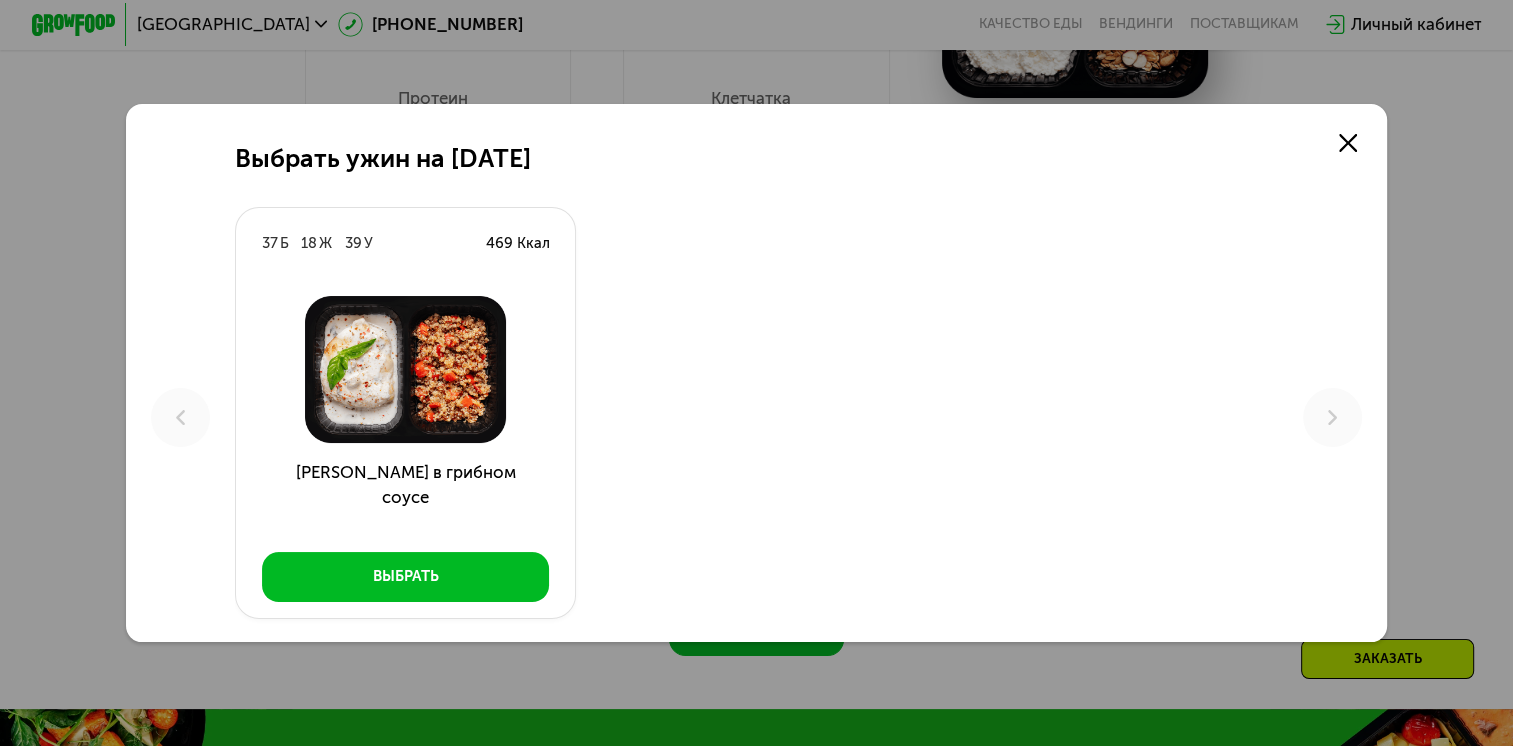 scroll, scrollTop: 0, scrollLeft: 0, axis: both 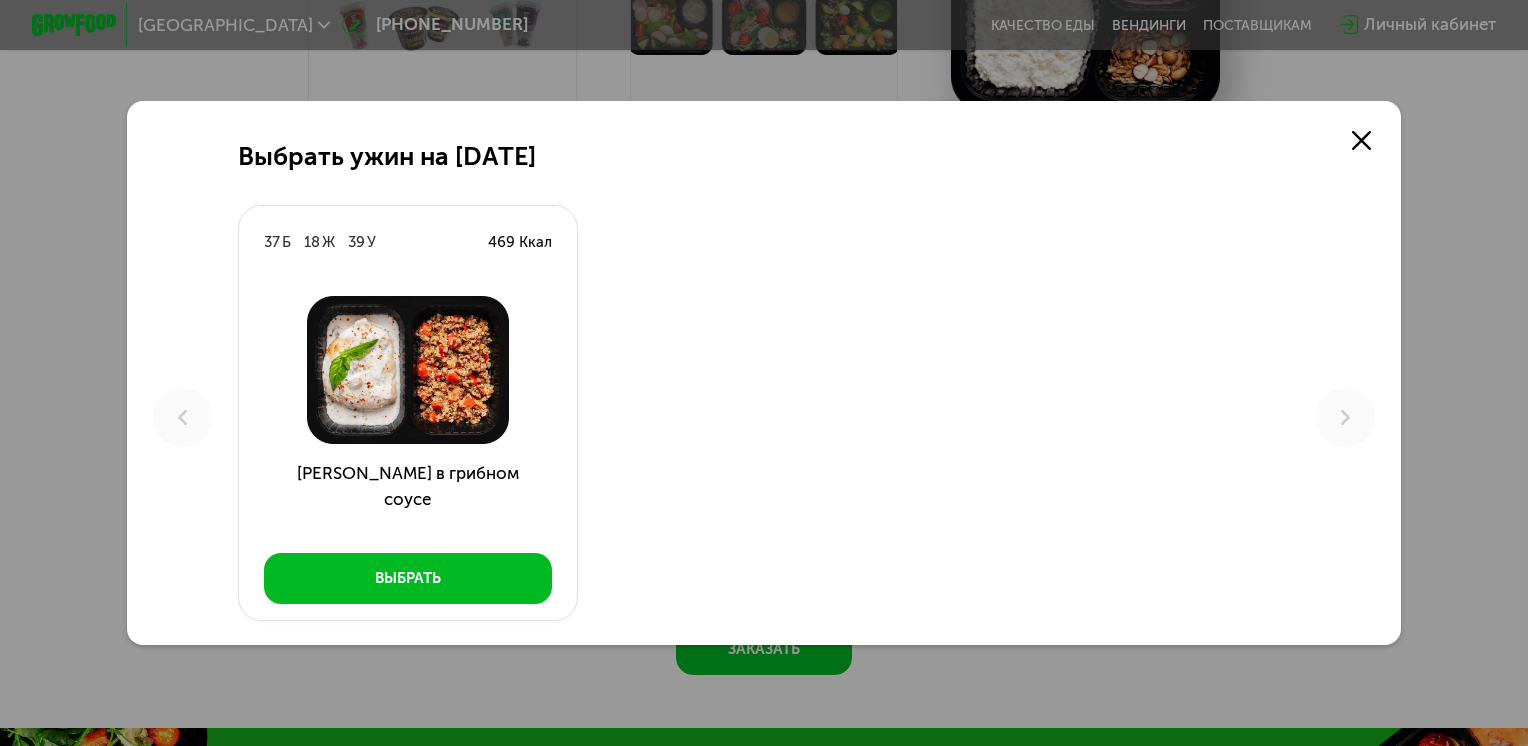 click 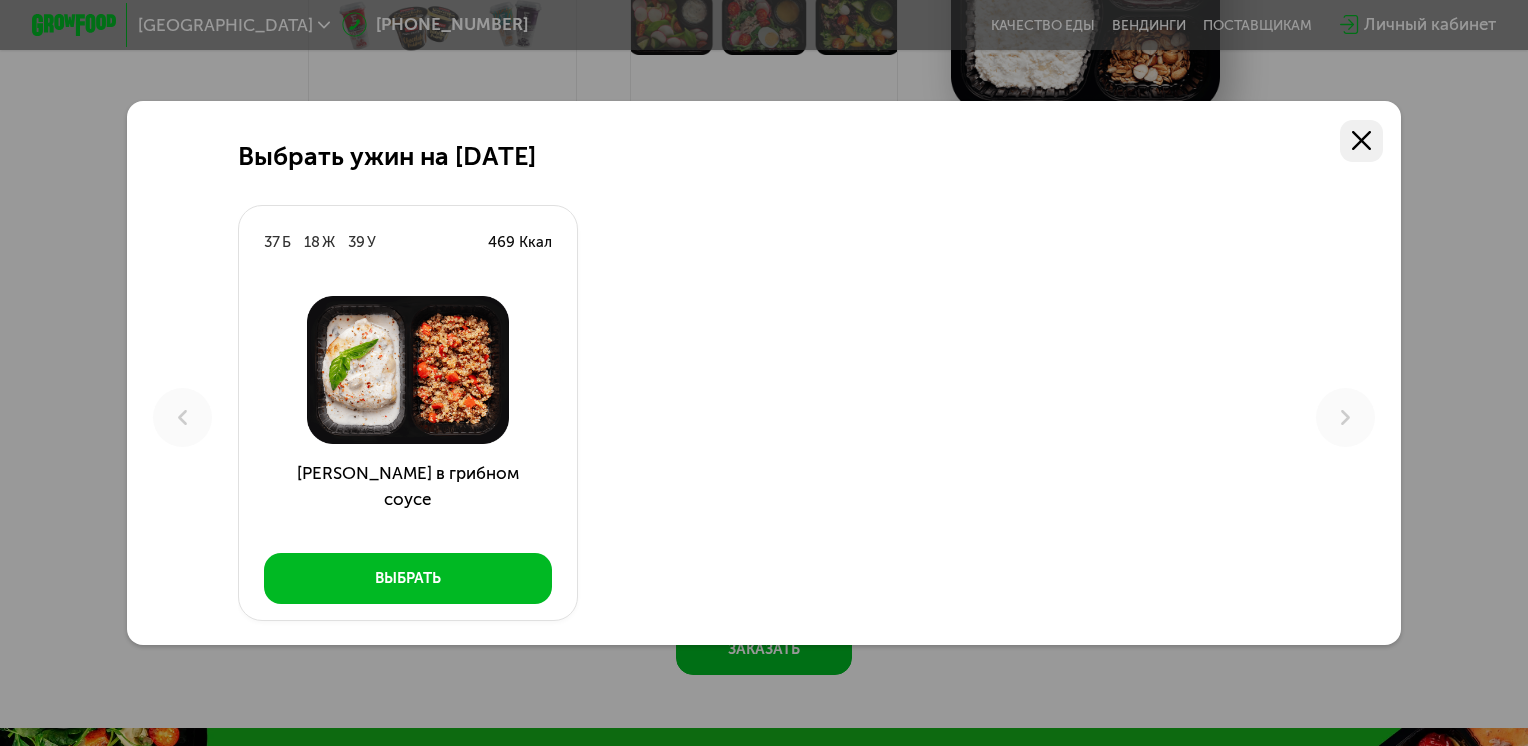 click 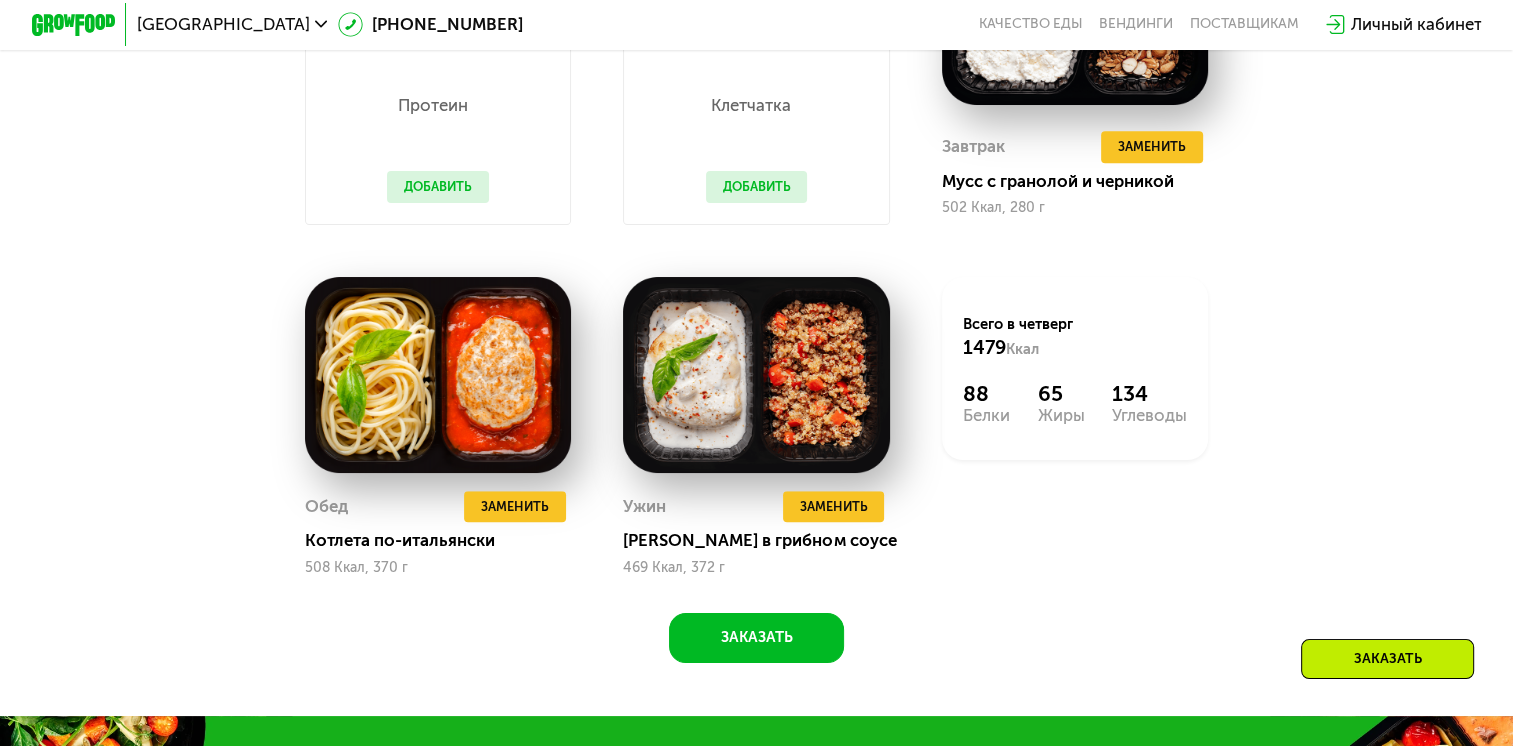 scroll, scrollTop: 1496, scrollLeft: 0, axis: vertical 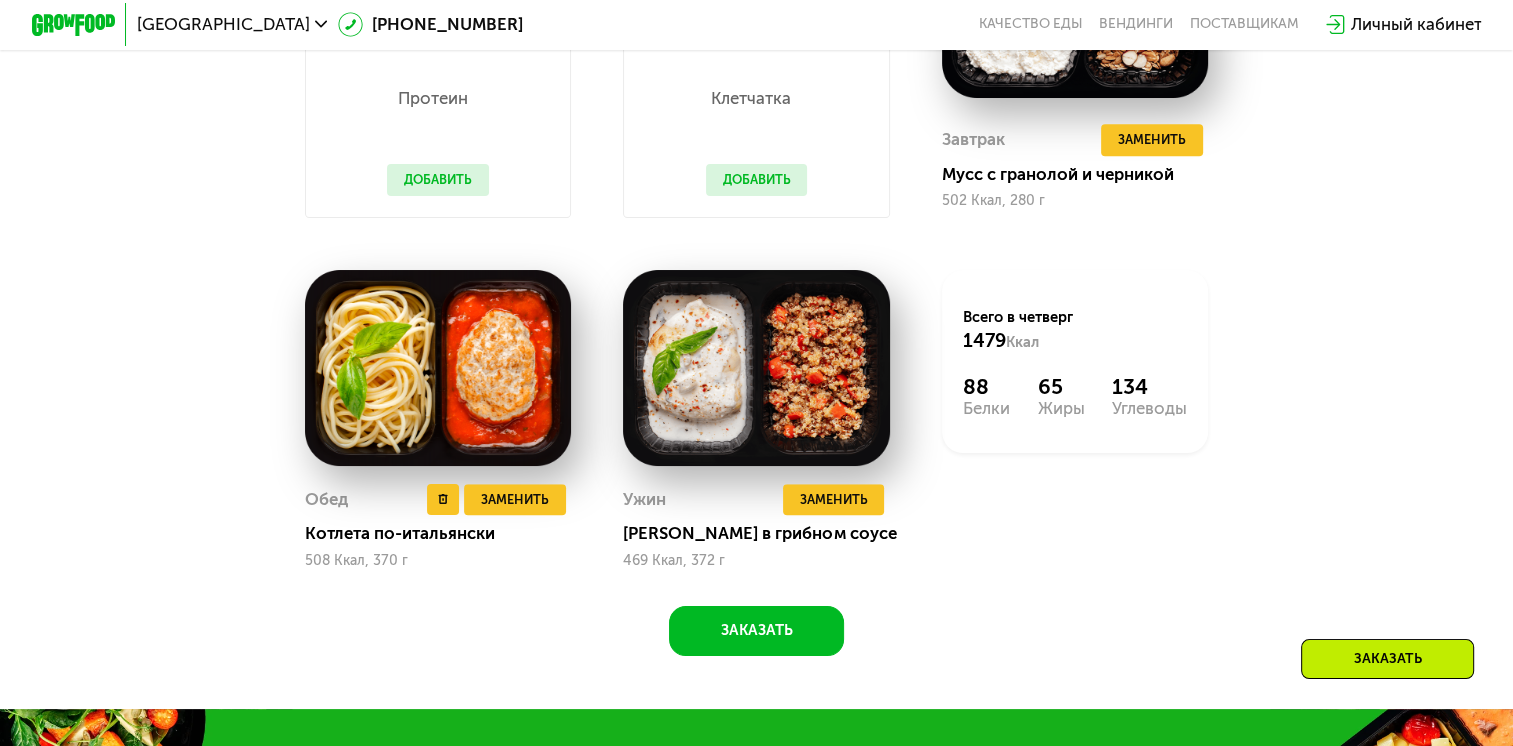 click at bounding box center (438, 368) 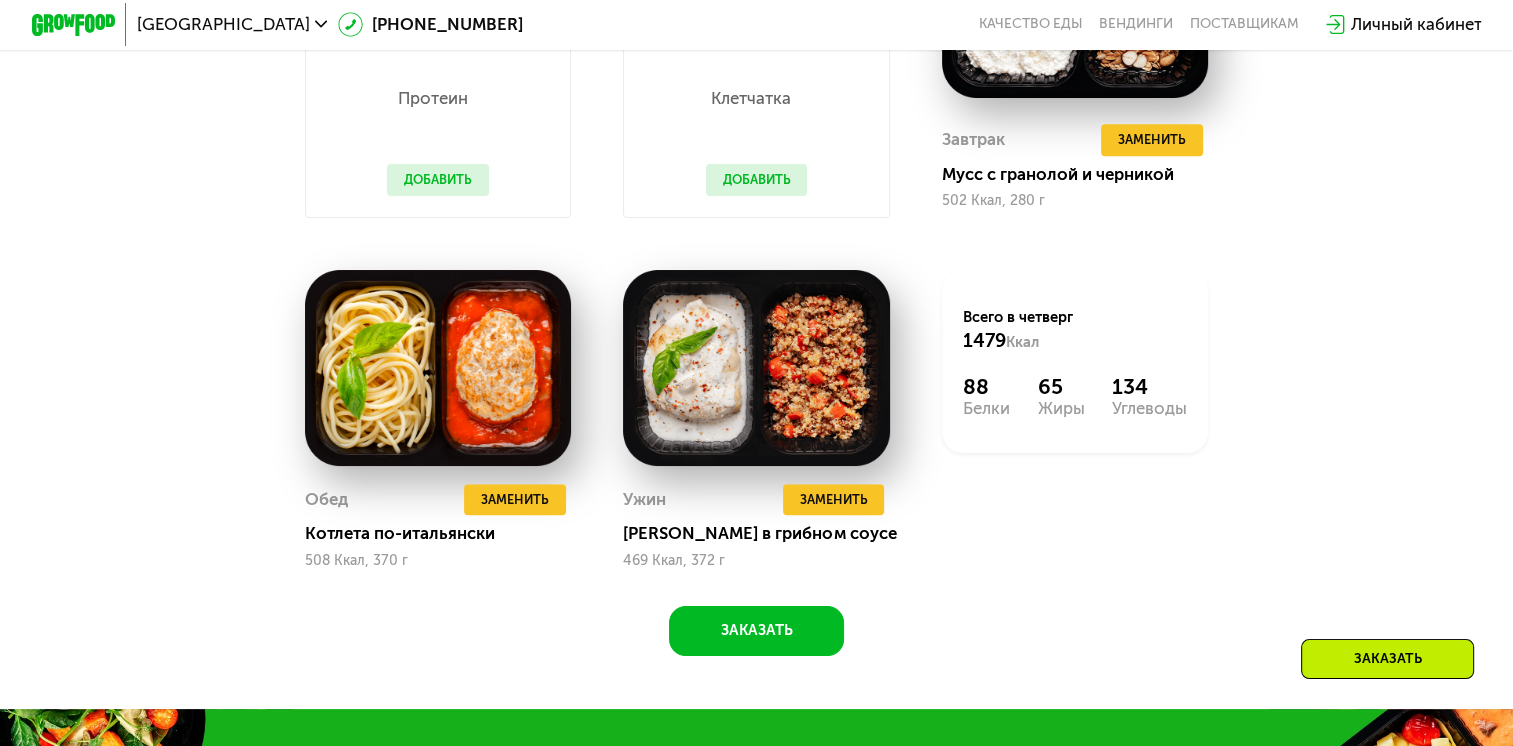 drag, startPoint x: 488, startPoint y: 403, endPoint x: 128, endPoint y: 379, distance: 360.7991 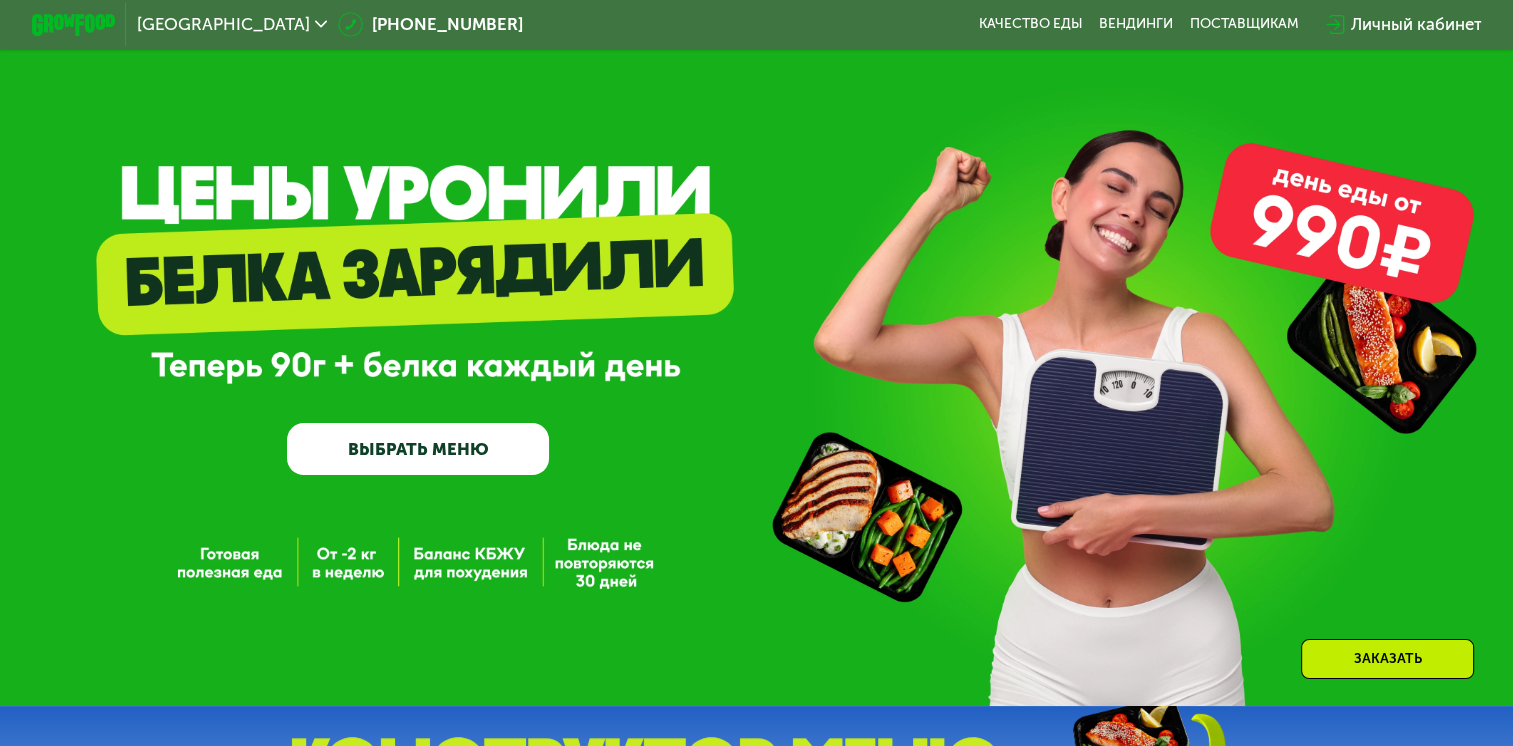scroll, scrollTop: 0, scrollLeft: 0, axis: both 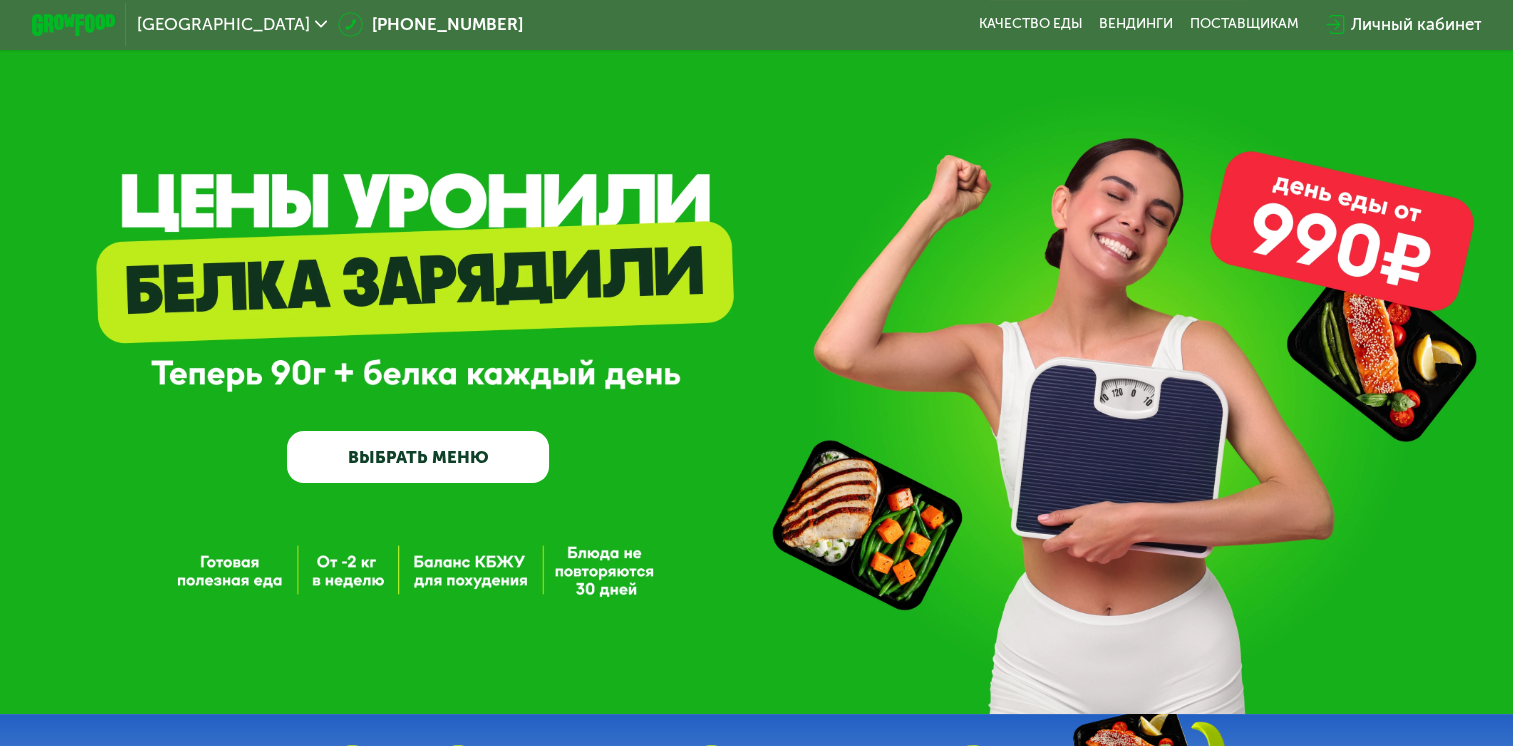 click on "Личный кабинет" at bounding box center (1415, 24) 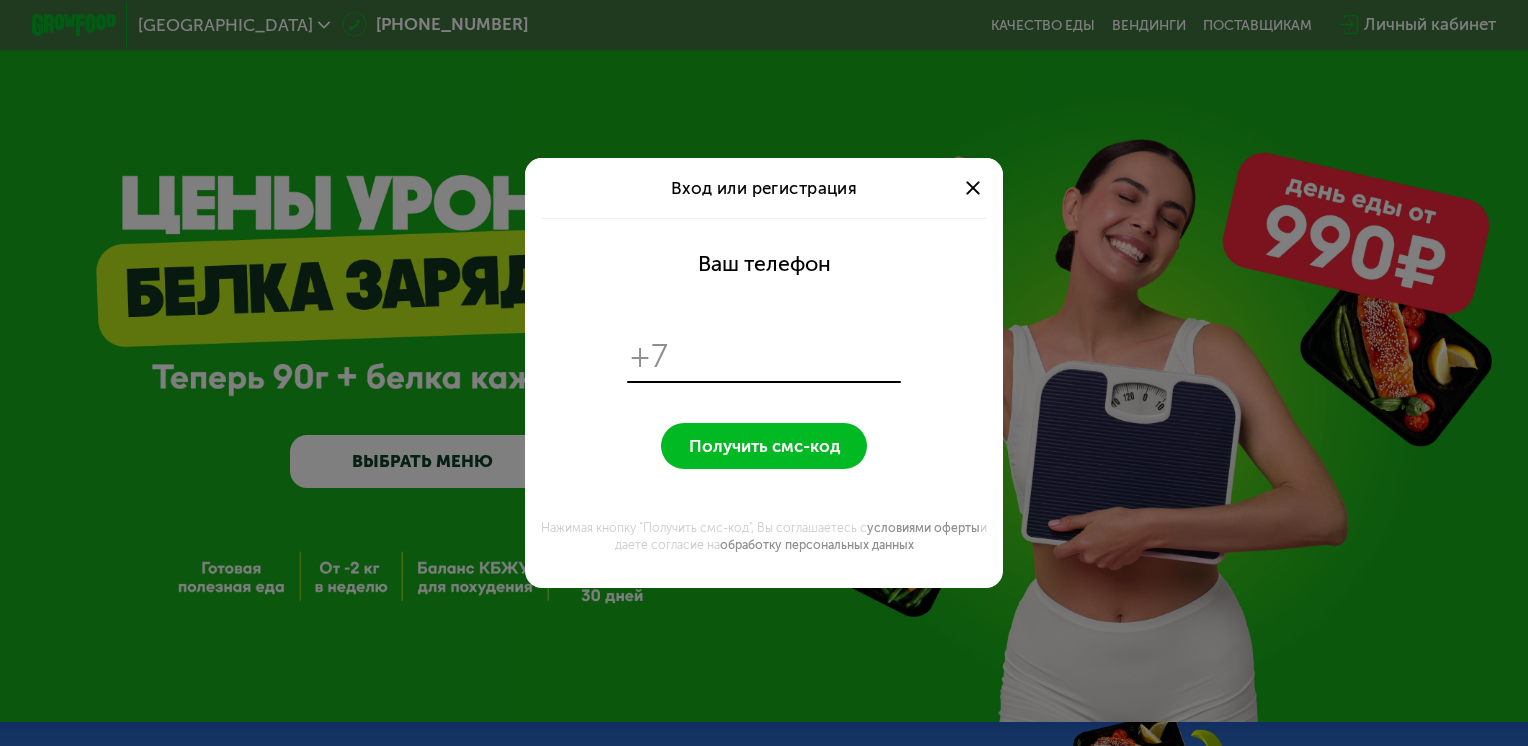 click at bounding box center (788, 356) 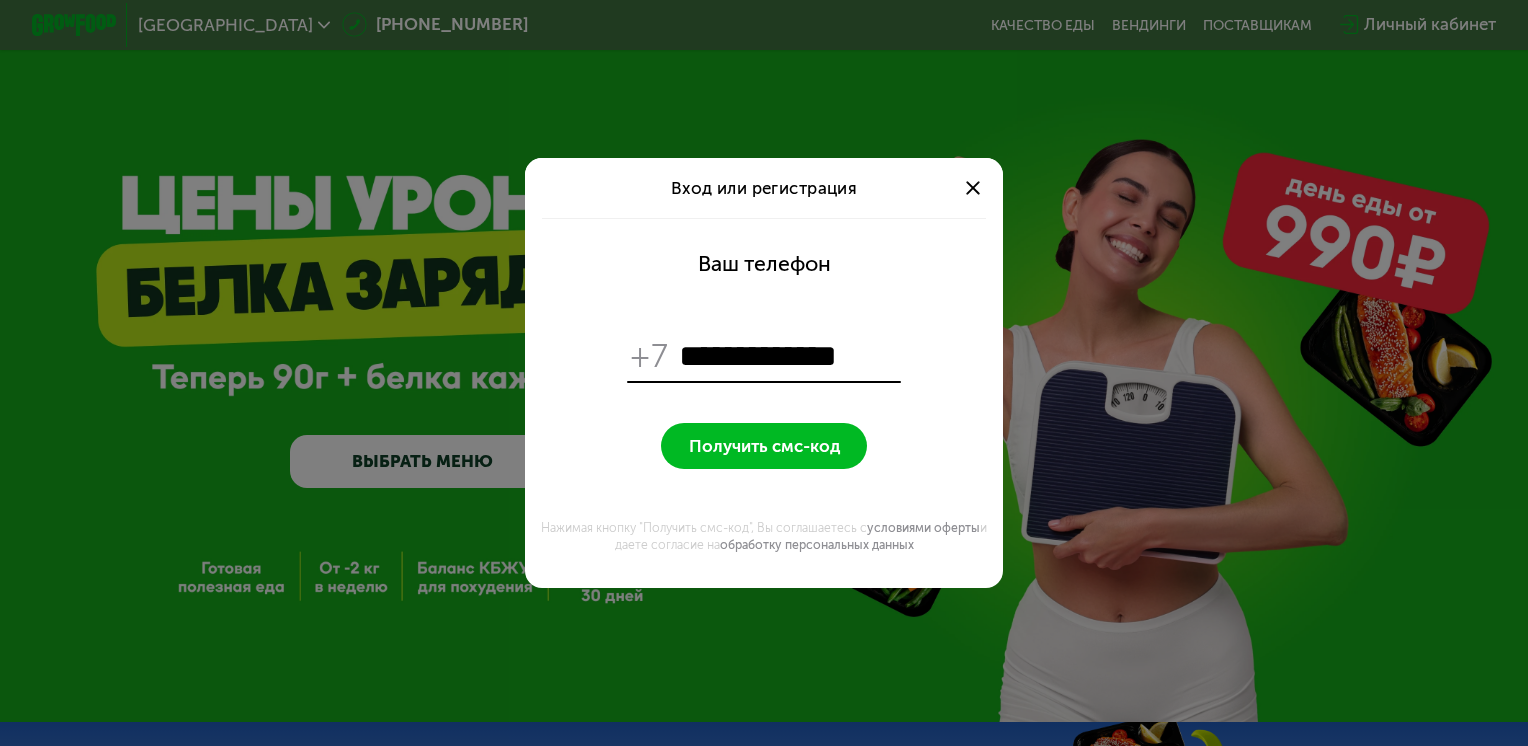 type on "**********" 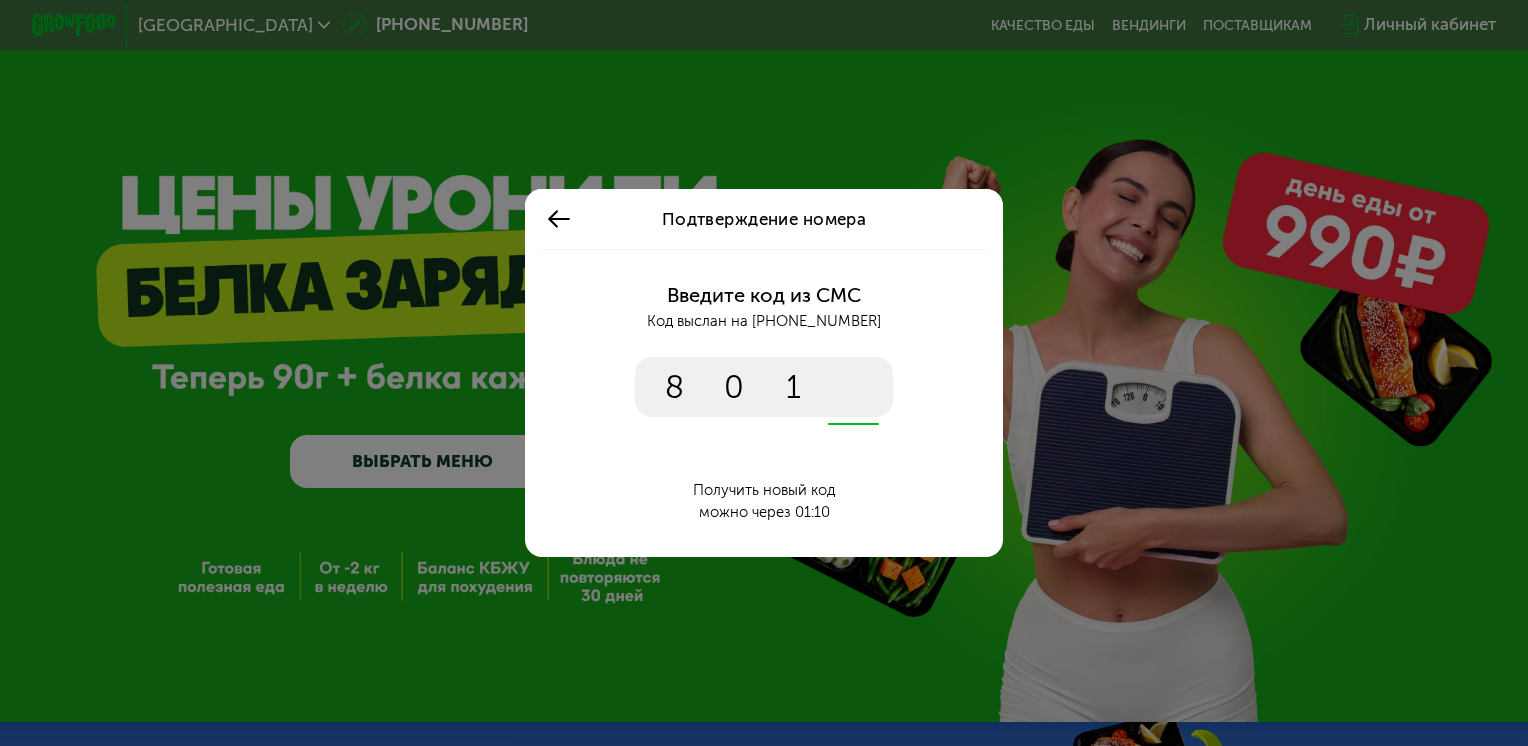 type on "****" 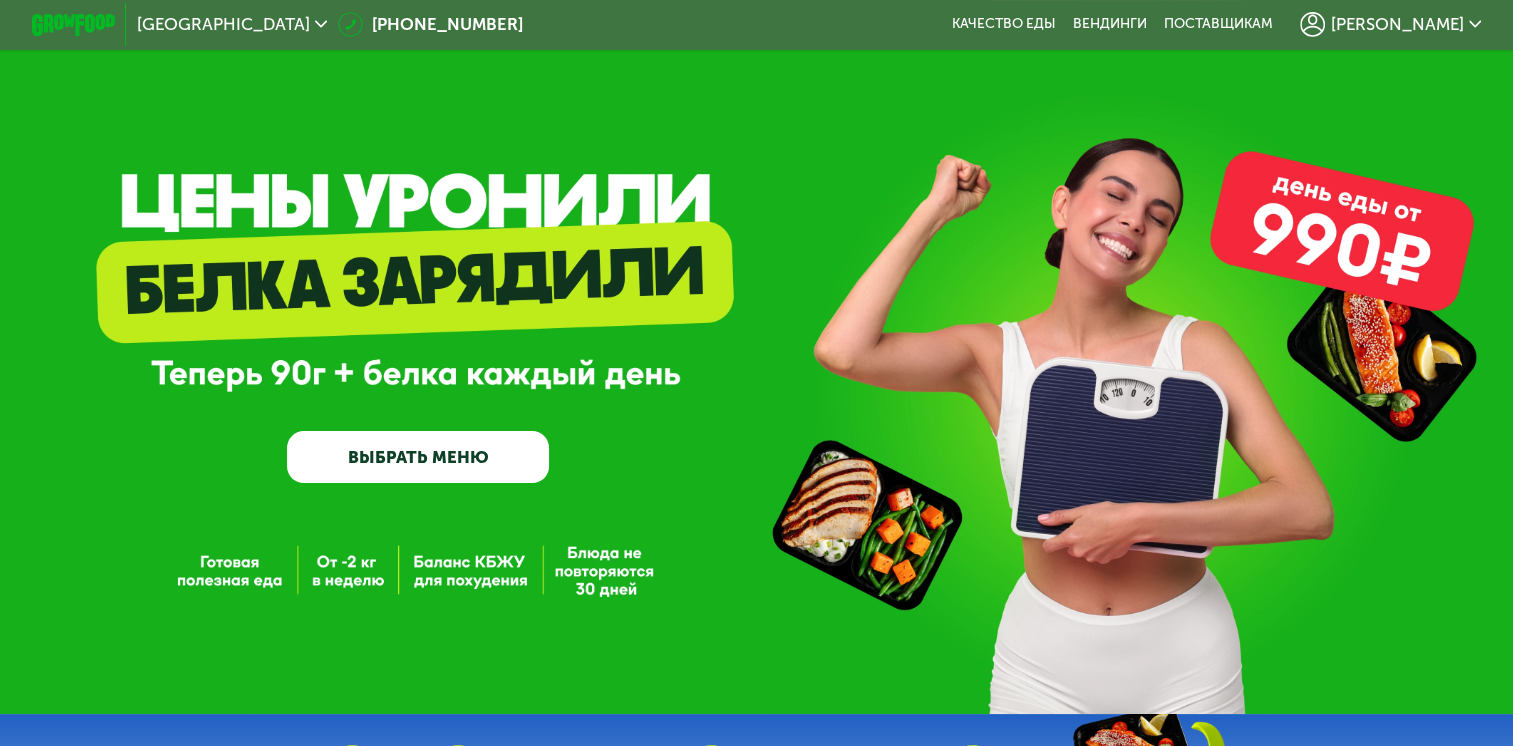 click on "[PERSON_NAME]" at bounding box center (1391, 25) 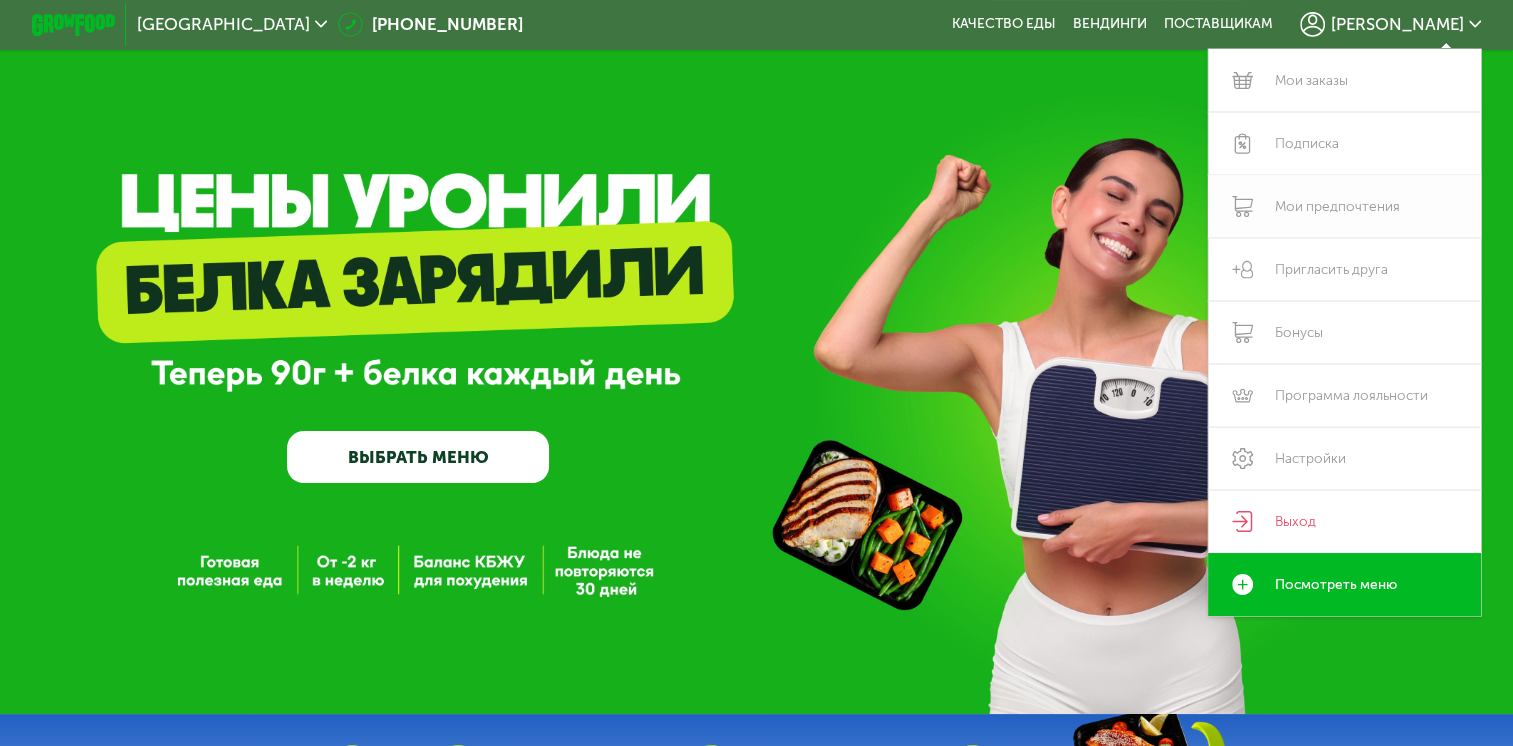 click on "Мои предпочтения" at bounding box center (1344, 206) 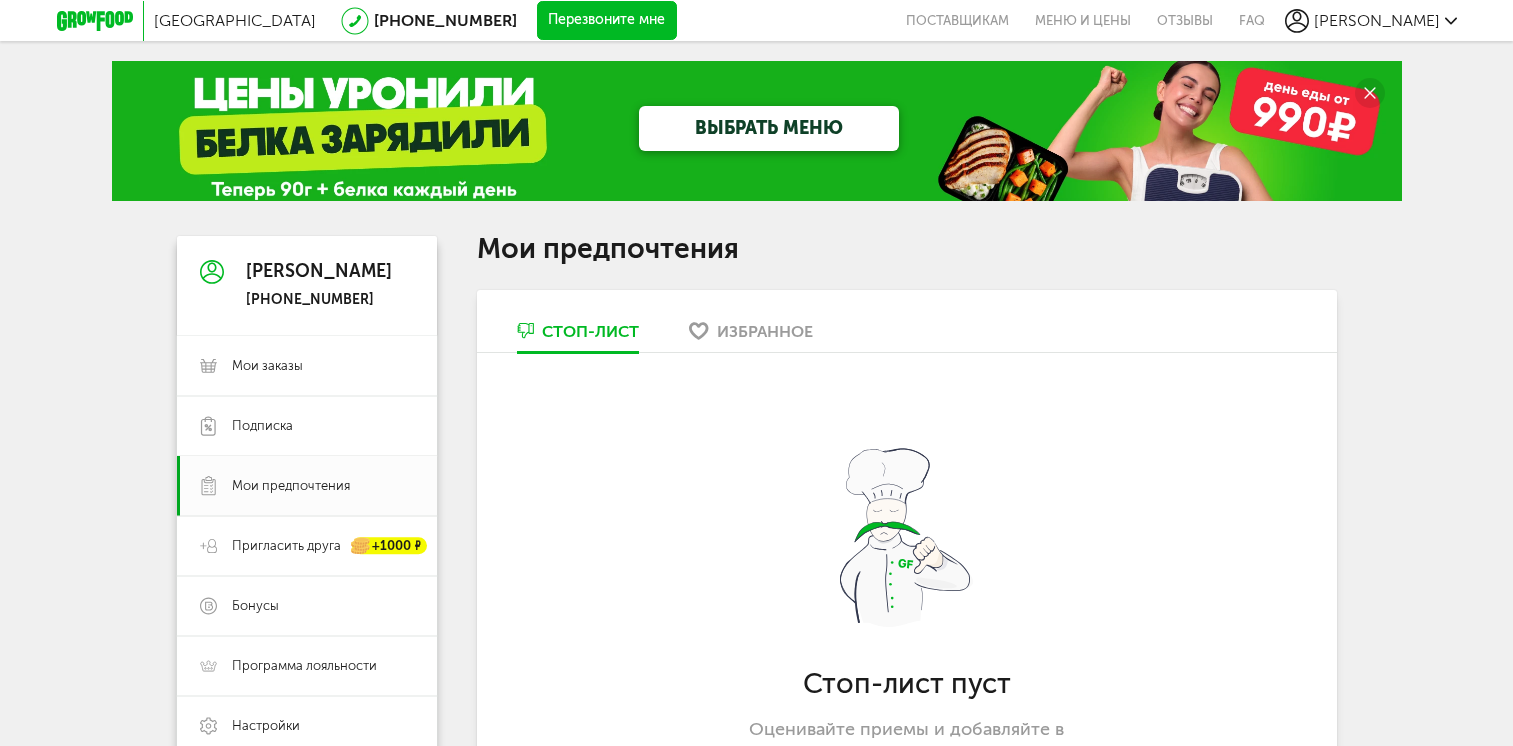 scroll, scrollTop: 100, scrollLeft: 0, axis: vertical 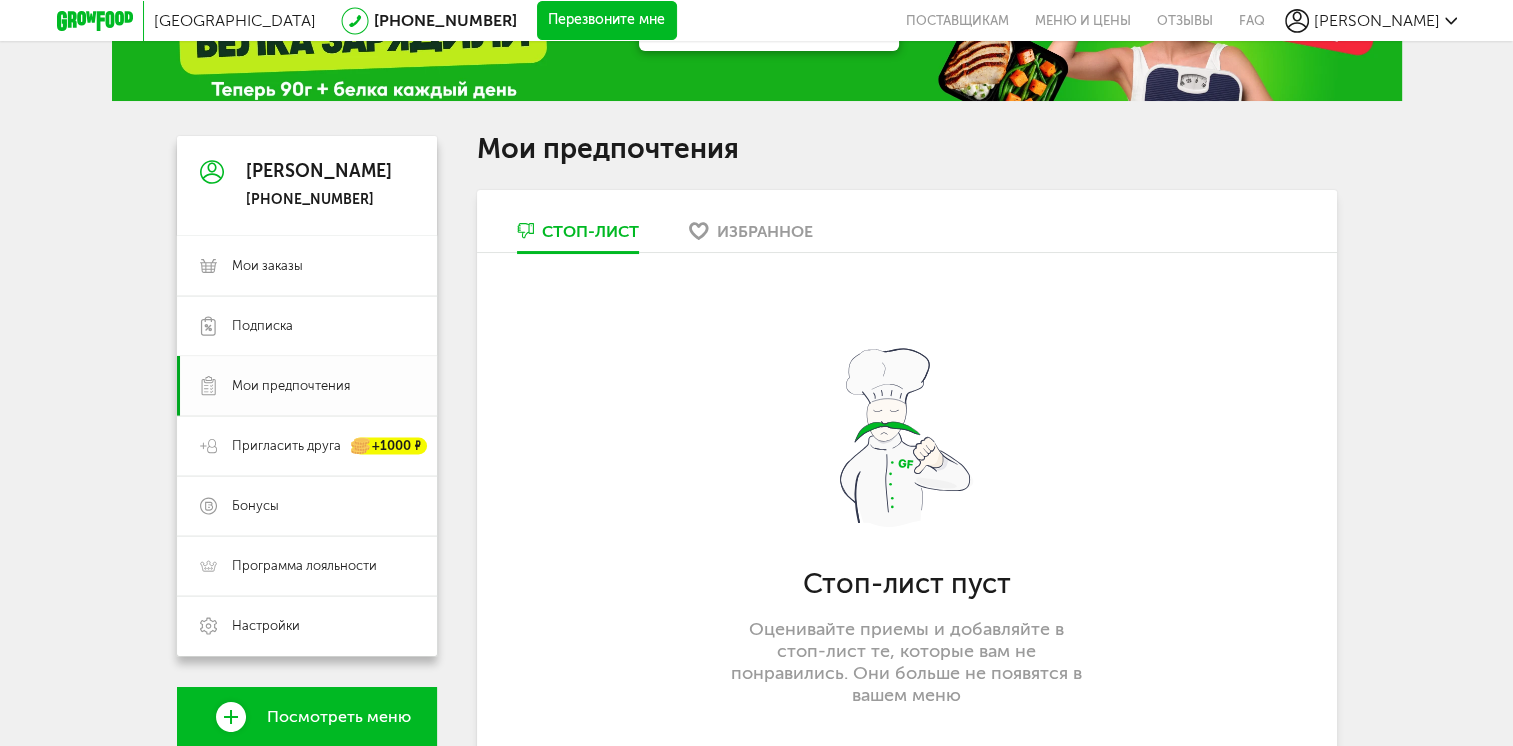 click on "Мои предпочтения" at bounding box center [291, 386] 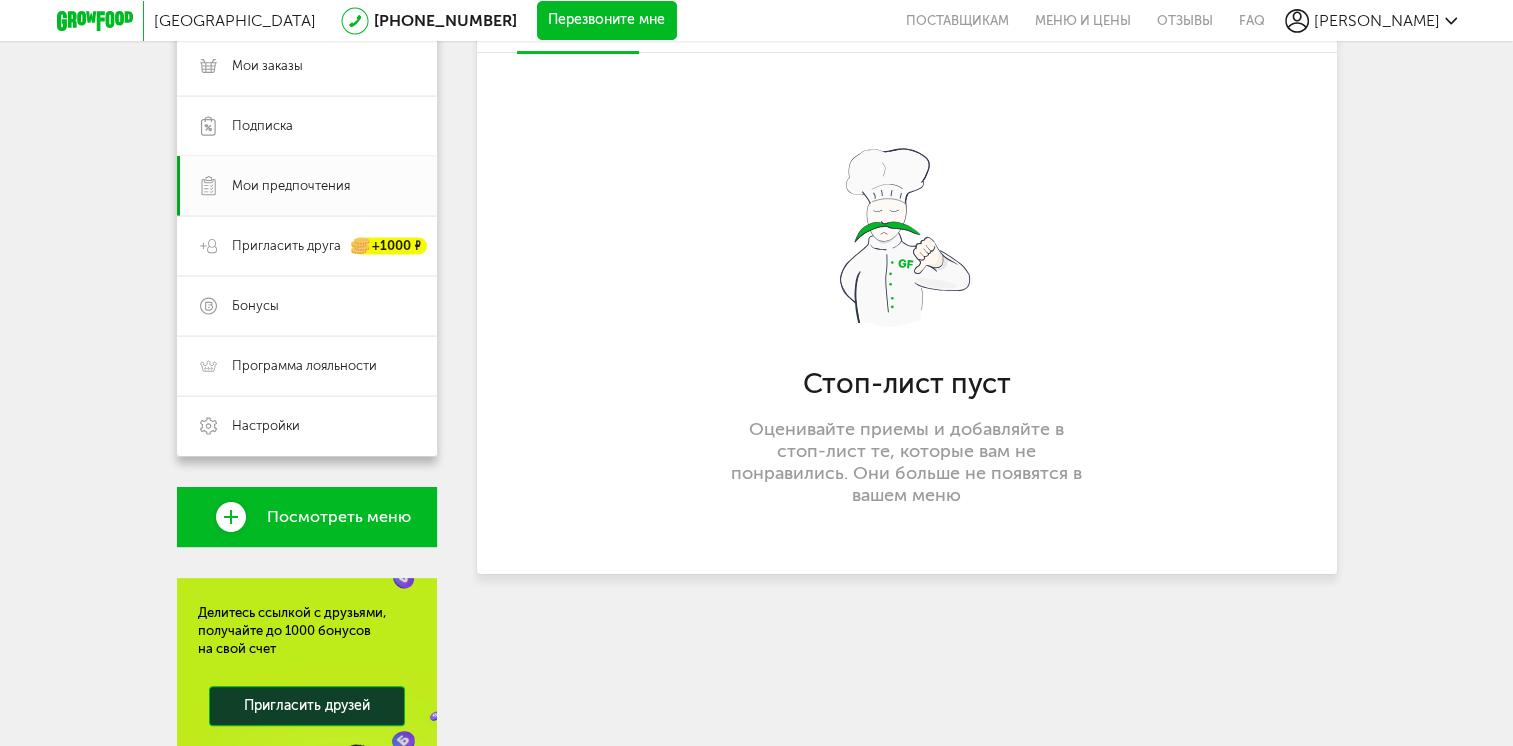 scroll, scrollTop: 200, scrollLeft: 0, axis: vertical 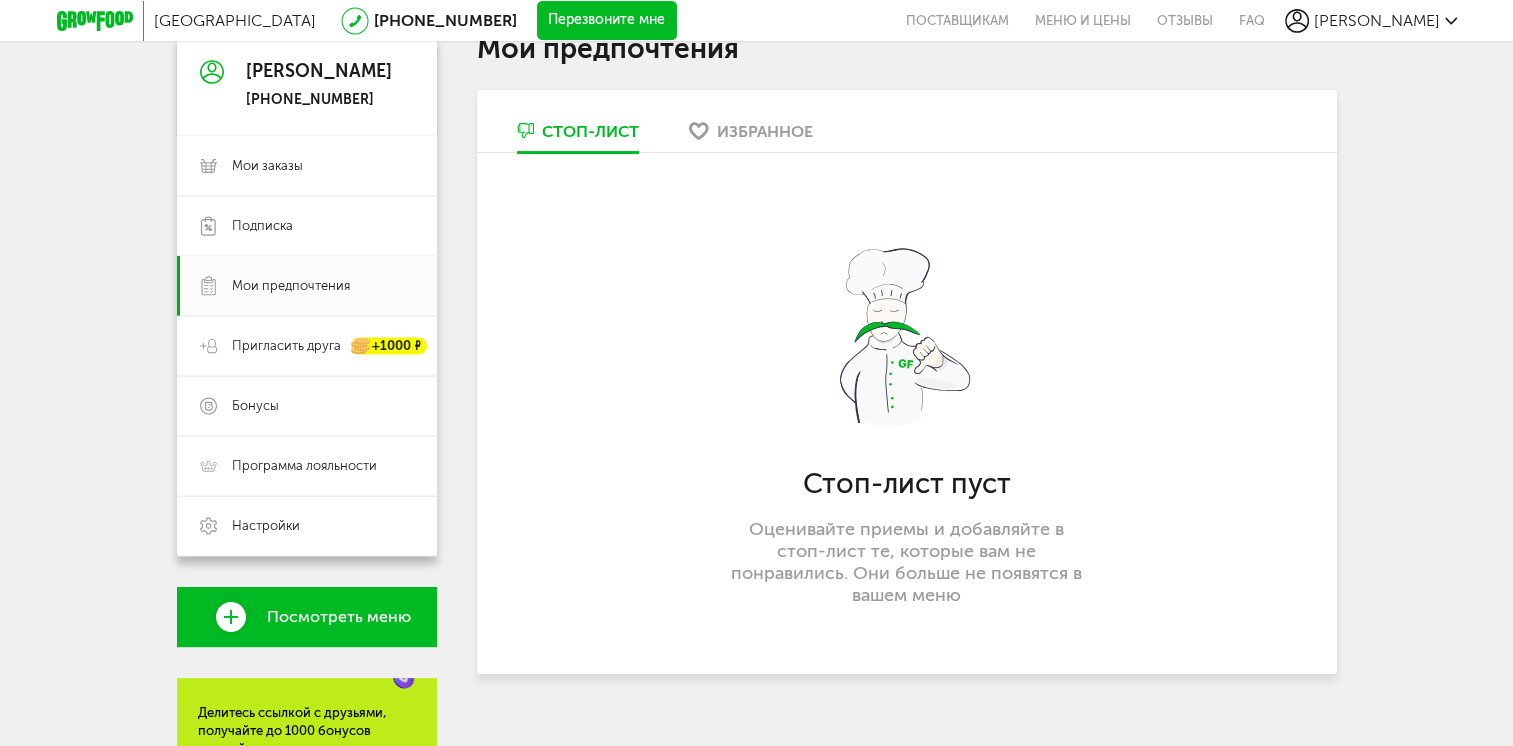 click on "Стоп-лист" at bounding box center [590, 131] 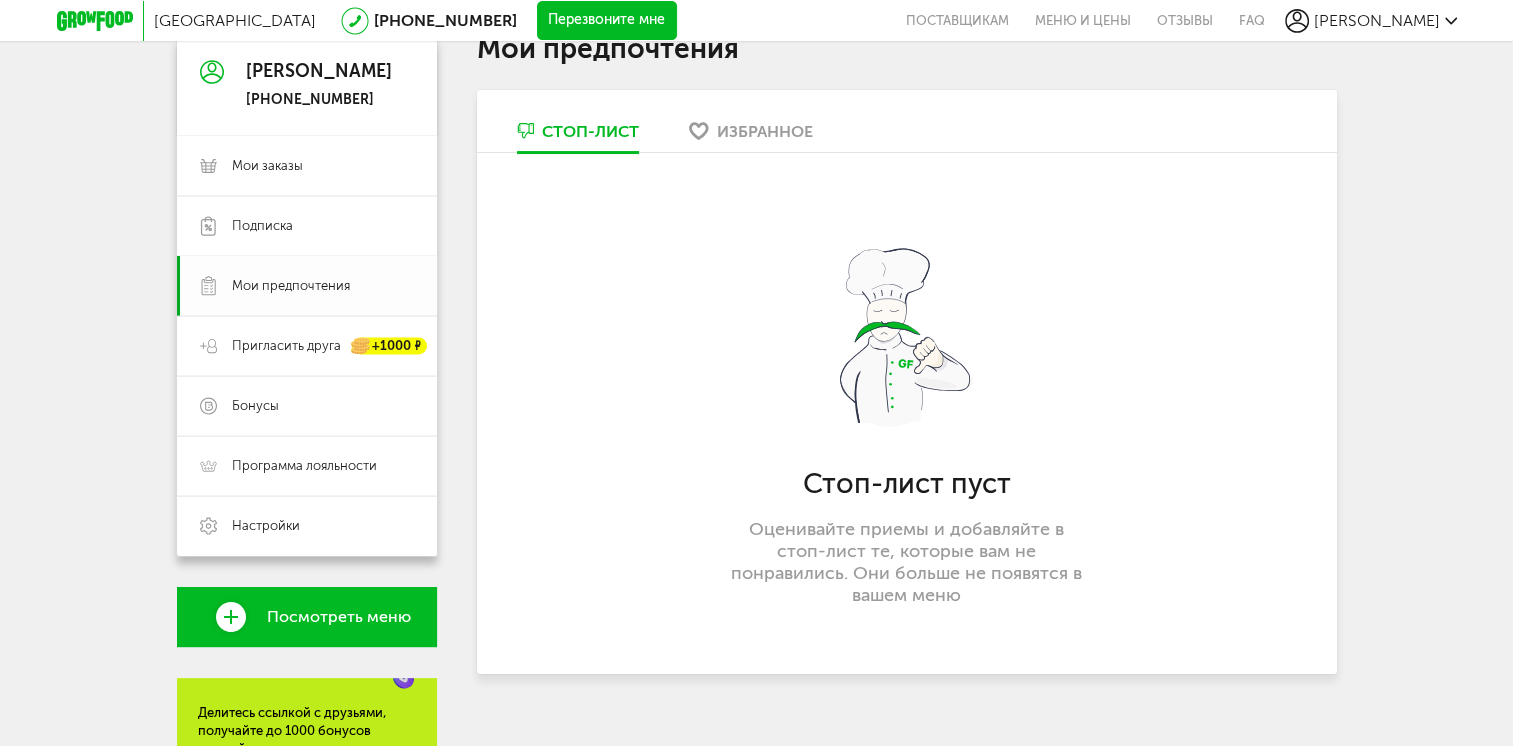 scroll, scrollTop: 100, scrollLeft: 0, axis: vertical 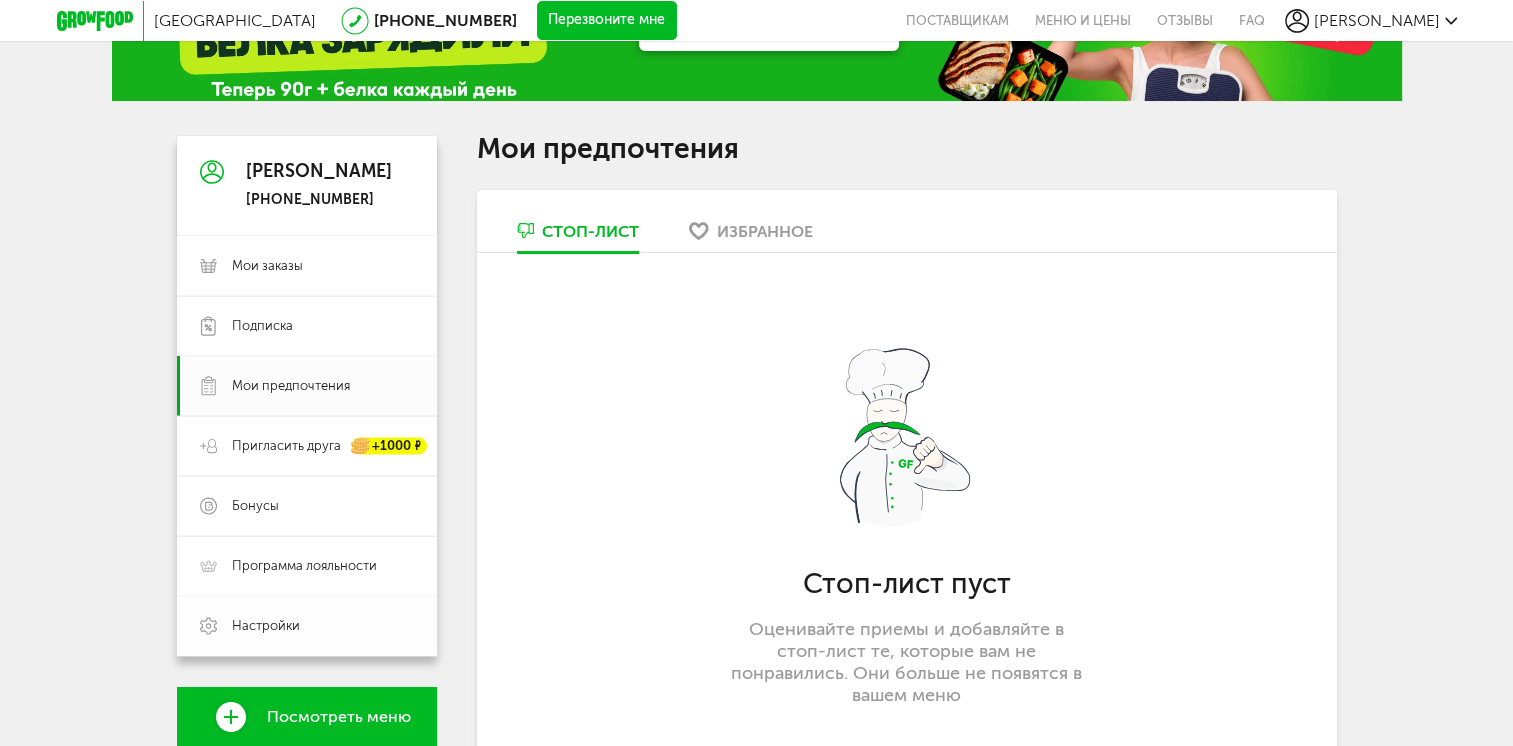 click on "Настройки" at bounding box center (266, 626) 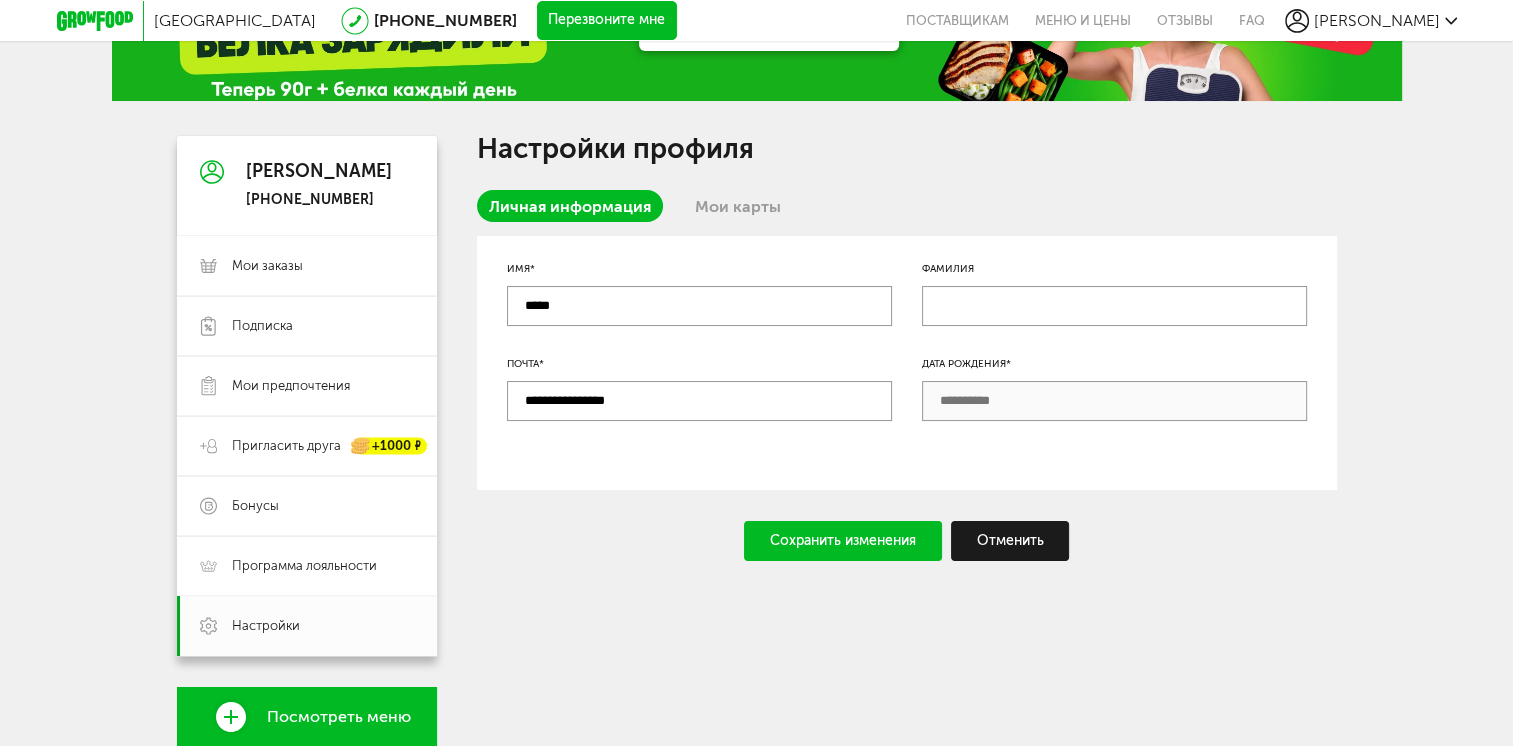 click on "Личная информация   Мои карты" at bounding box center [907, 213] 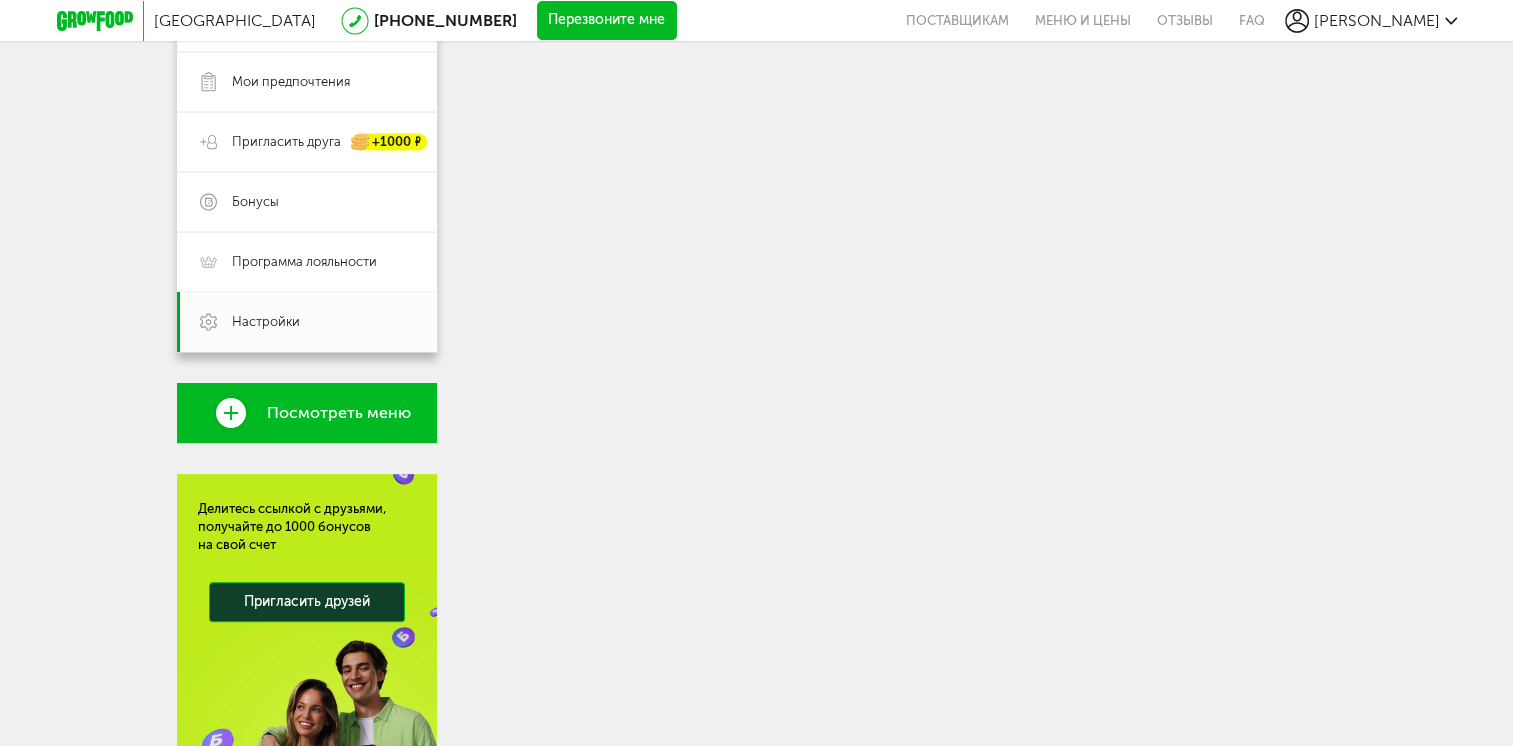 scroll, scrollTop: 500, scrollLeft: 0, axis: vertical 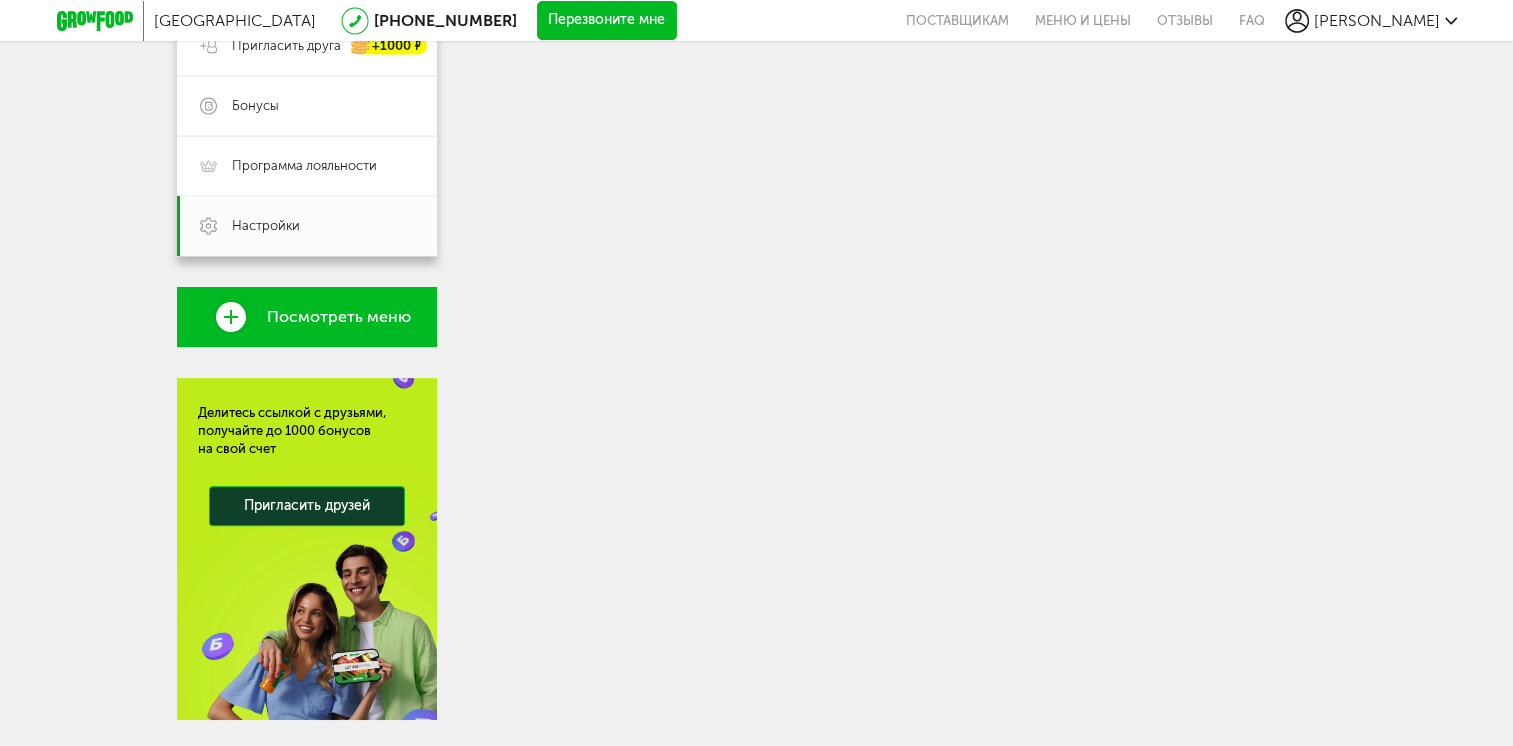 click on "Посмотреть меню" at bounding box center (339, 317) 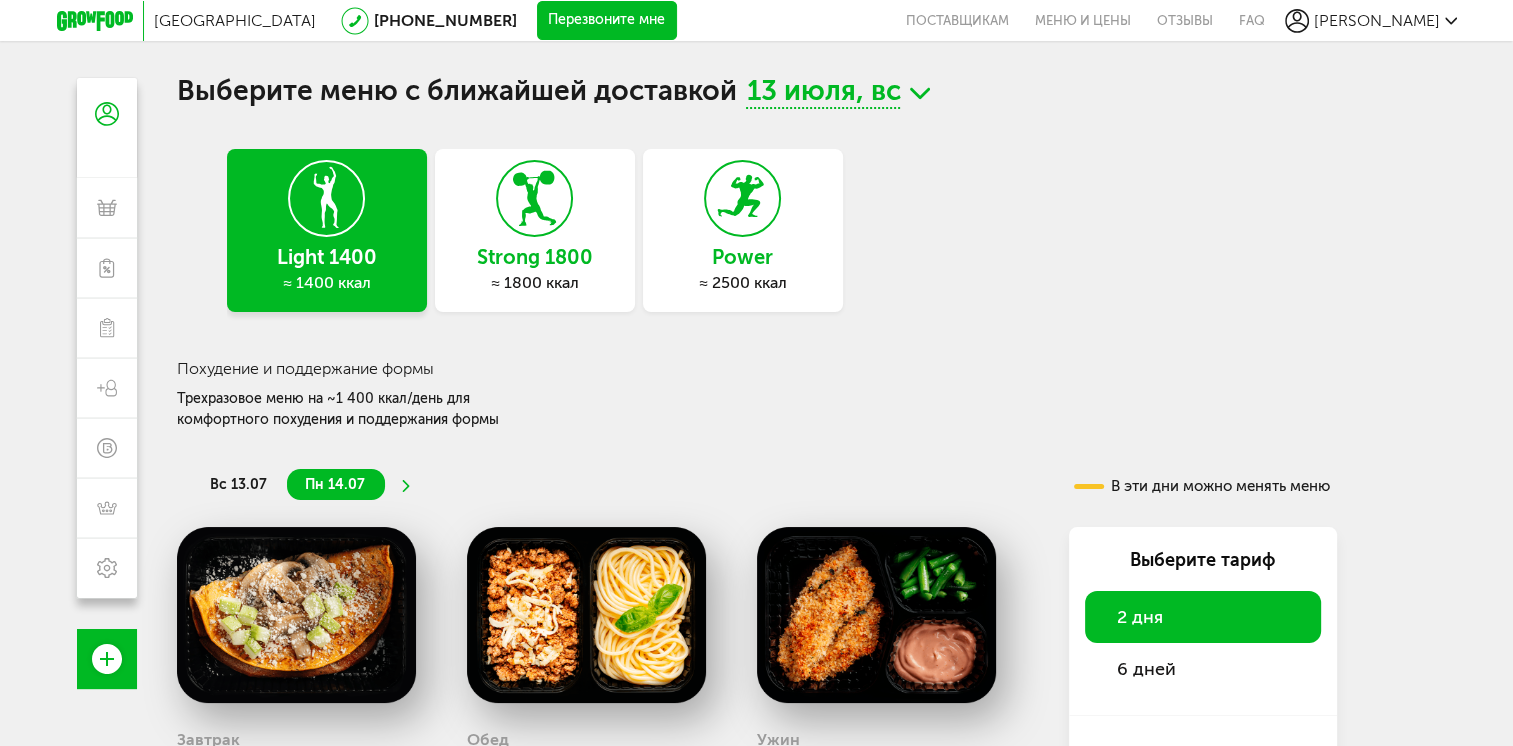 scroll, scrollTop: 0, scrollLeft: 0, axis: both 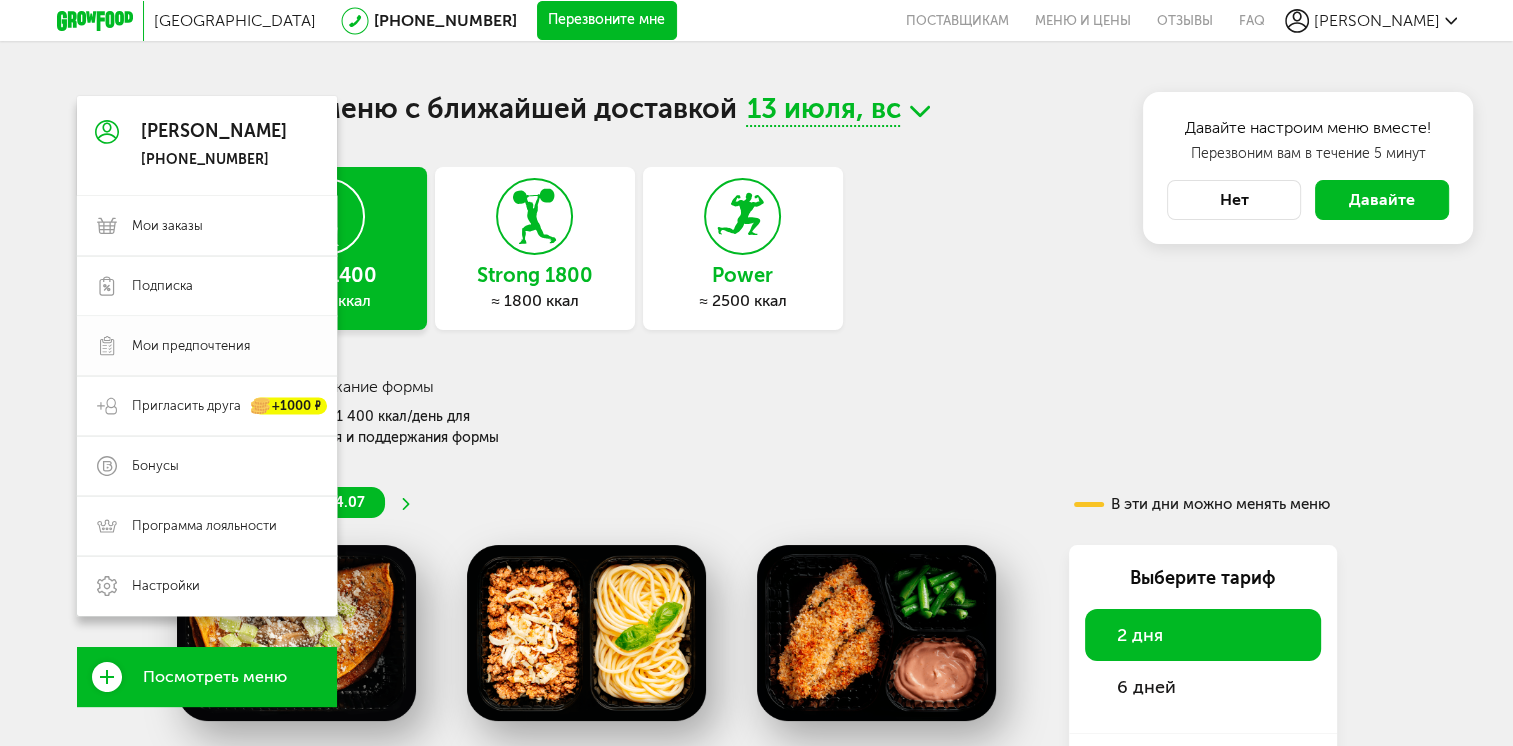 click on "Мои предпочтения" at bounding box center (191, 346) 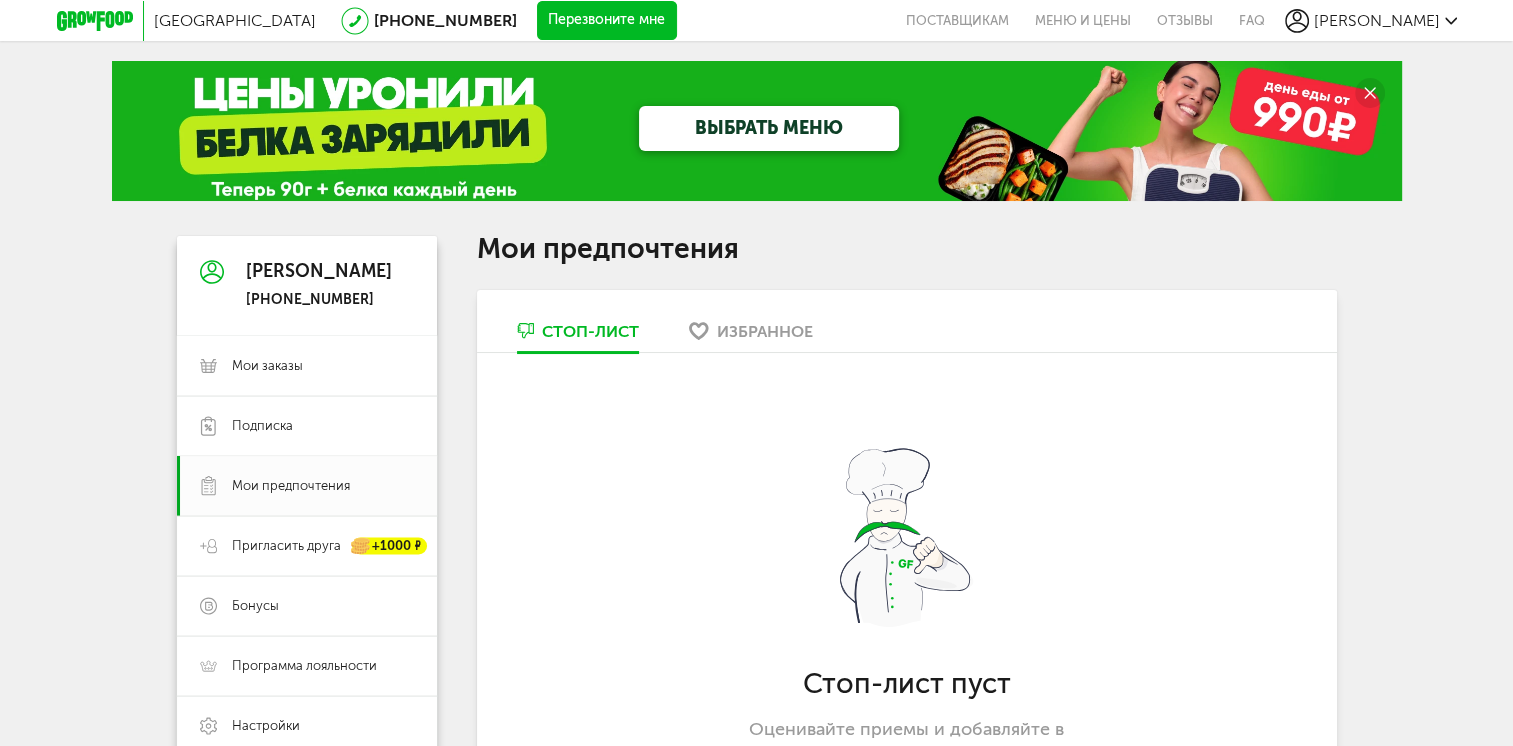 click on "Избранное" at bounding box center (765, 331) 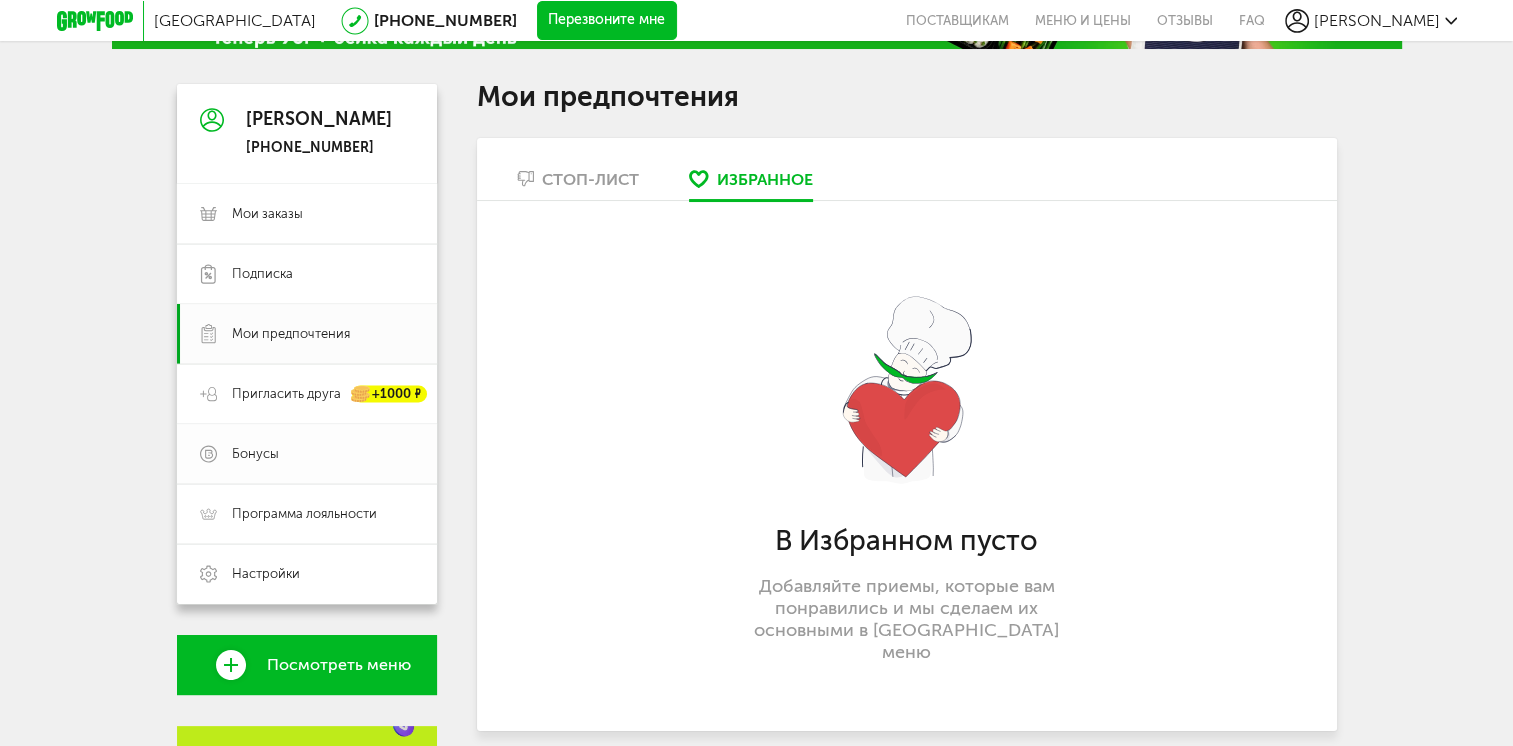 scroll, scrollTop: 200, scrollLeft: 0, axis: vertical 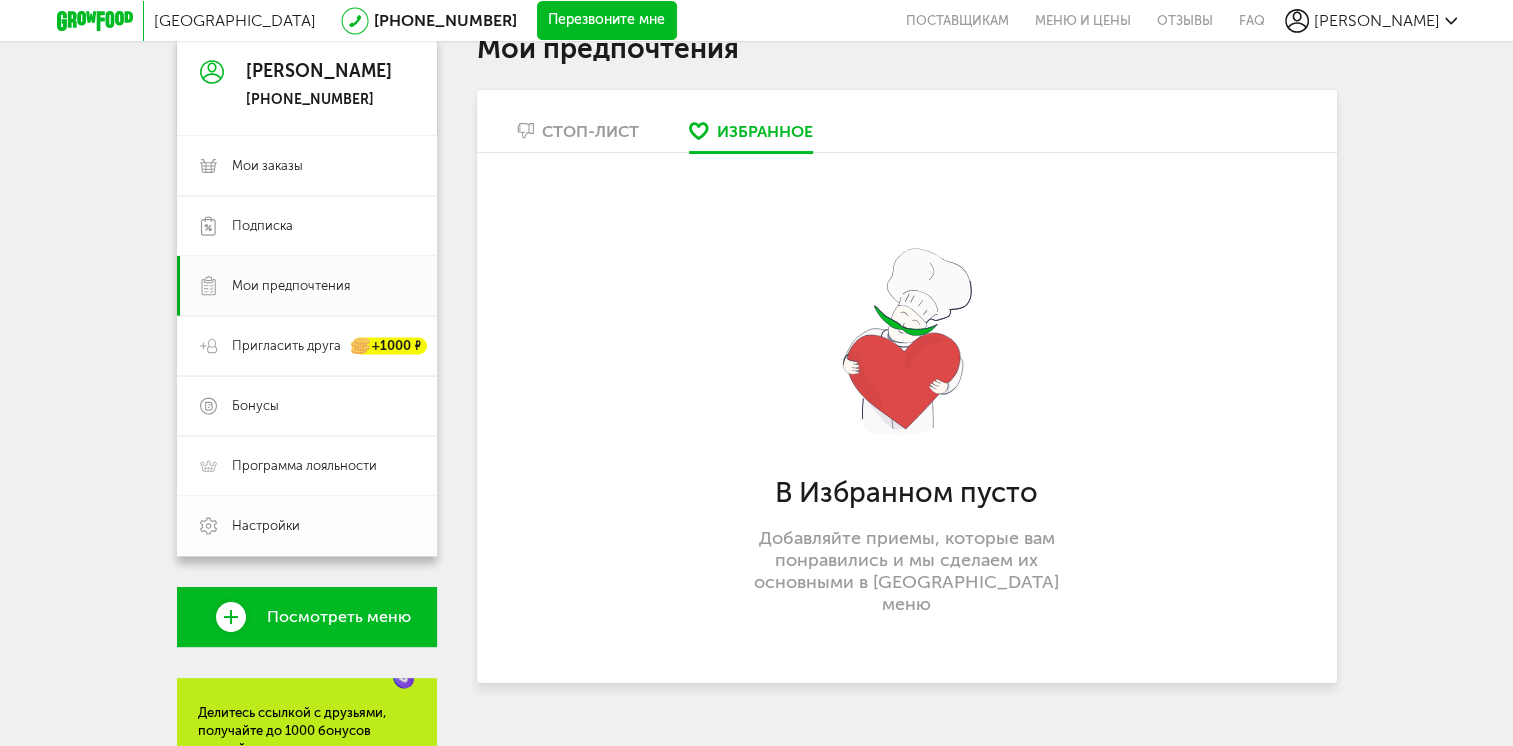 click on "Настройки" at bounding box center (266, 526) 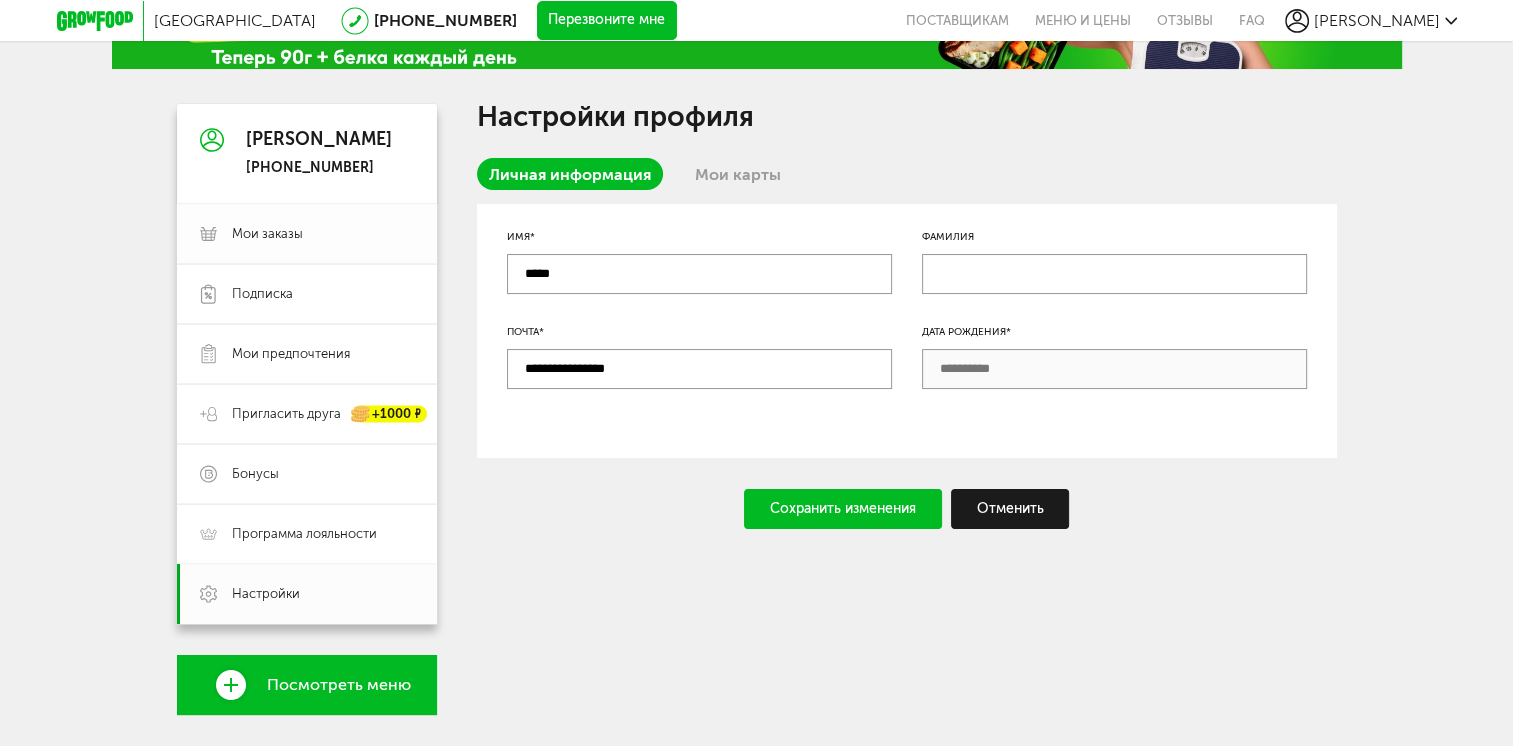 scroll, scrollTop: 0, scrollLeft: 0, axis: both 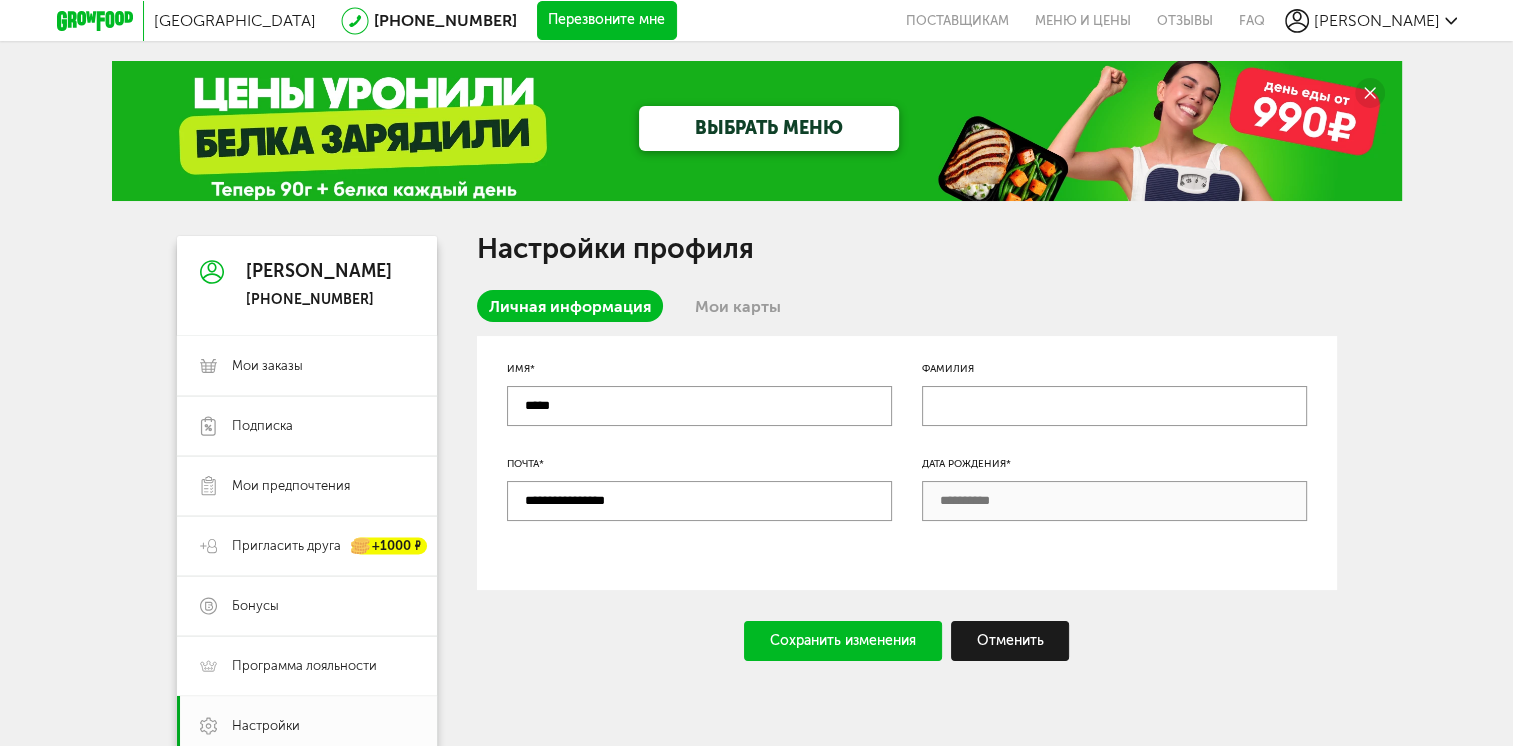 click on "ВЫБРАТЬ МЕНЮ" at bounding box center [769, 128] 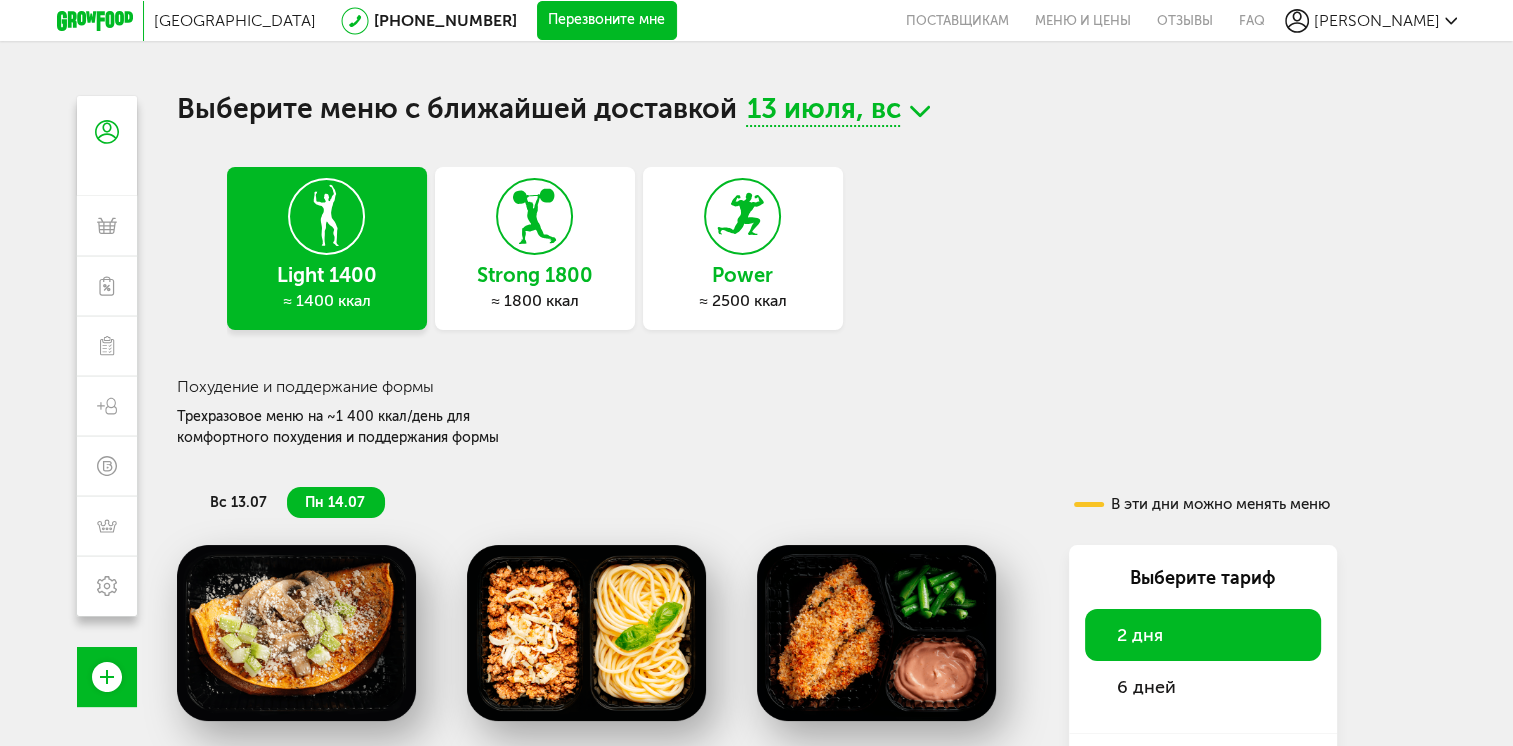 click on "Strong 1800   ≈ 1800 ккал" at bounding box center [535, 248] 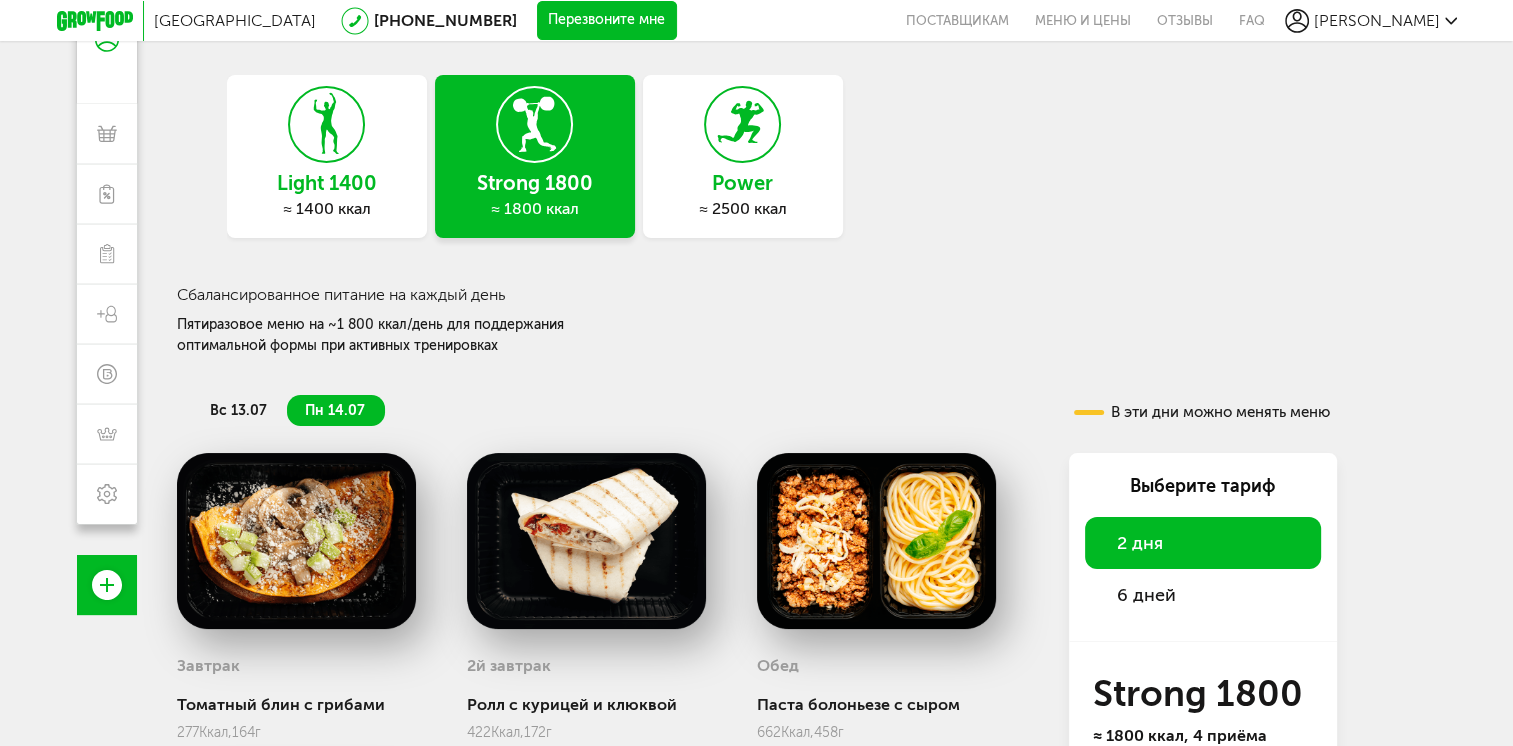 scroll, scrollTop: 0, scrollLeft: 0, axis: both 